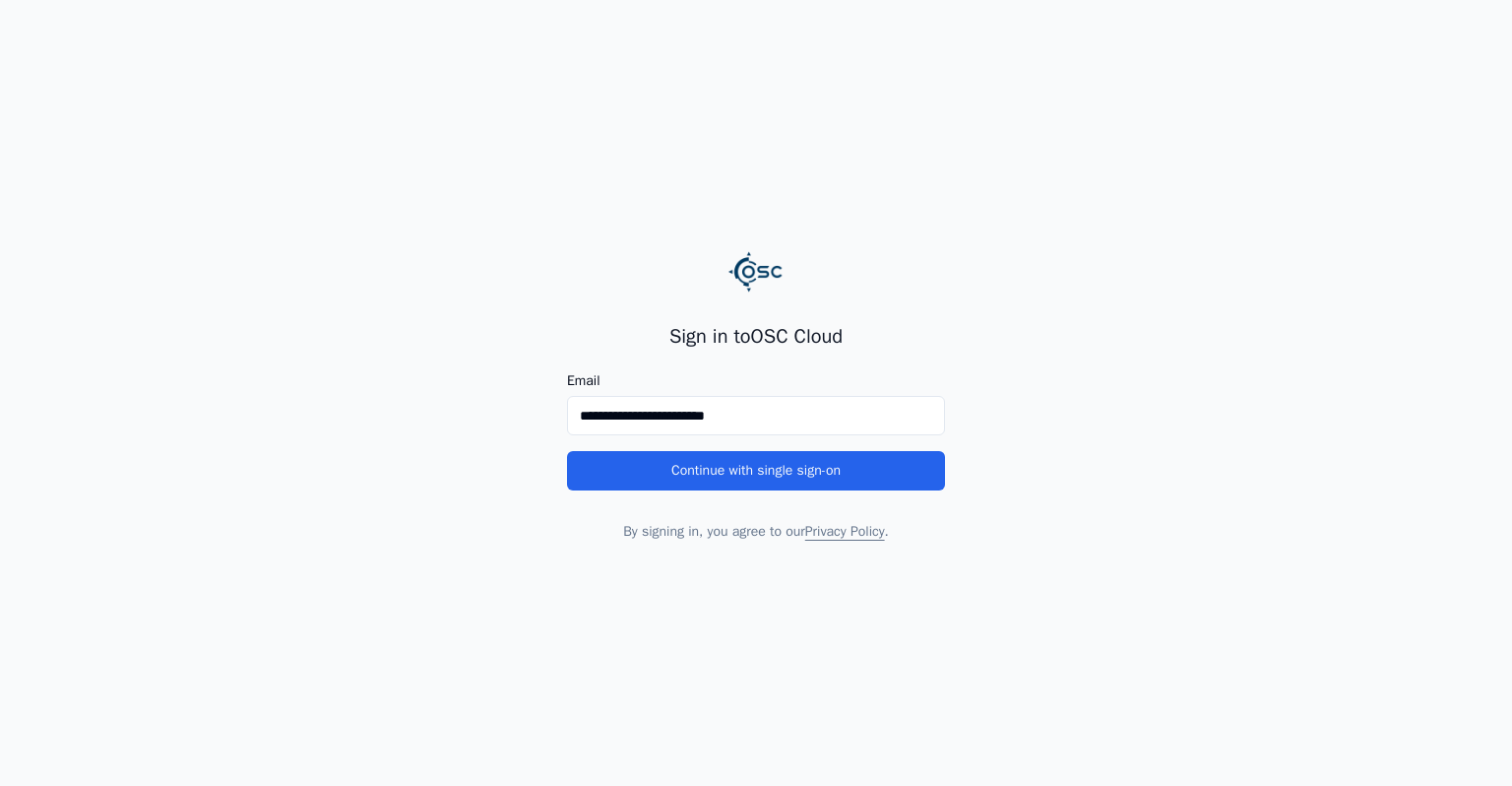 scroll, scrollTop: 0, scrollLeft: 0, axis: both 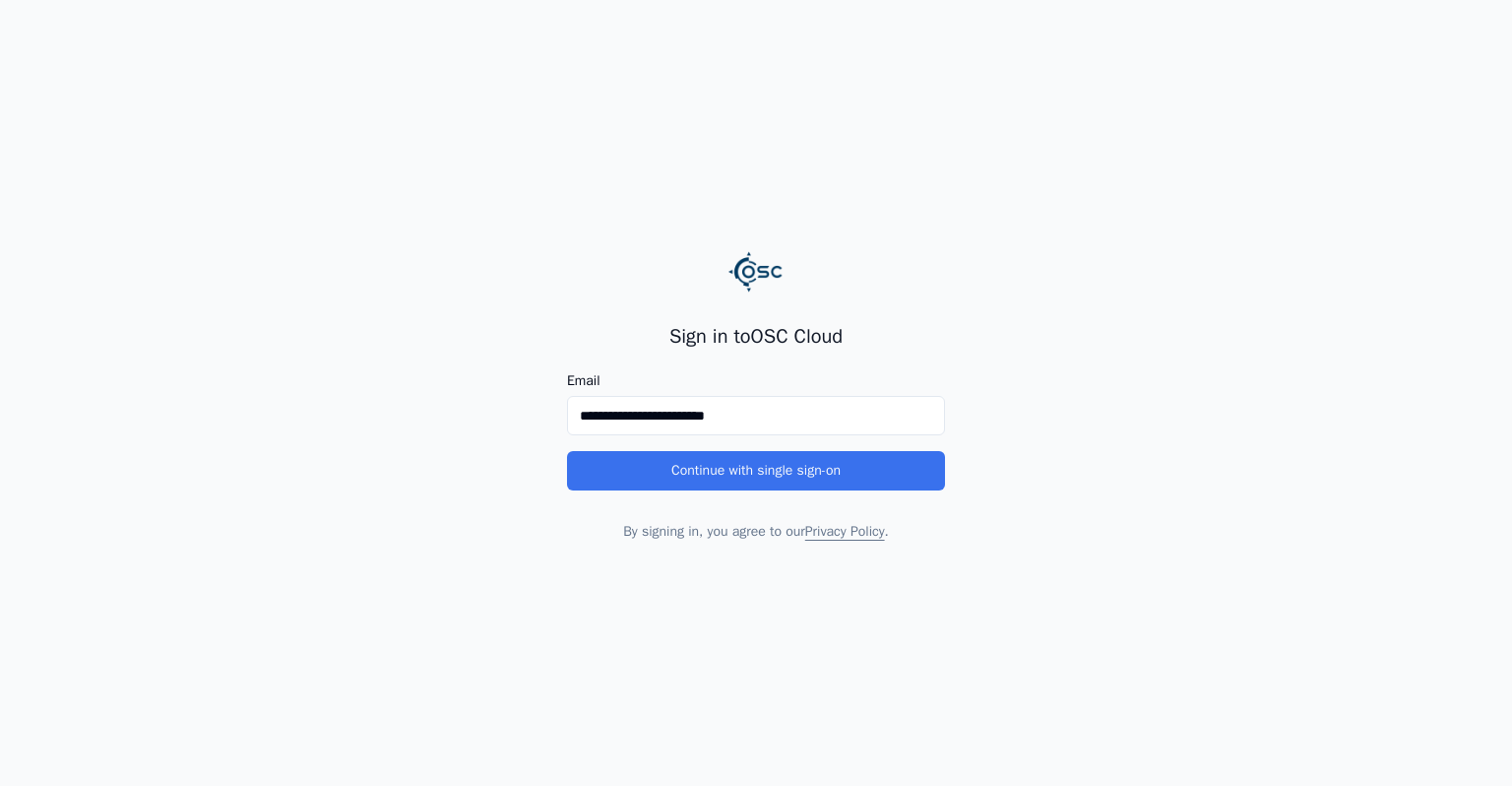 click on "Continue with single sign-on" at bounding box center [756, 471] 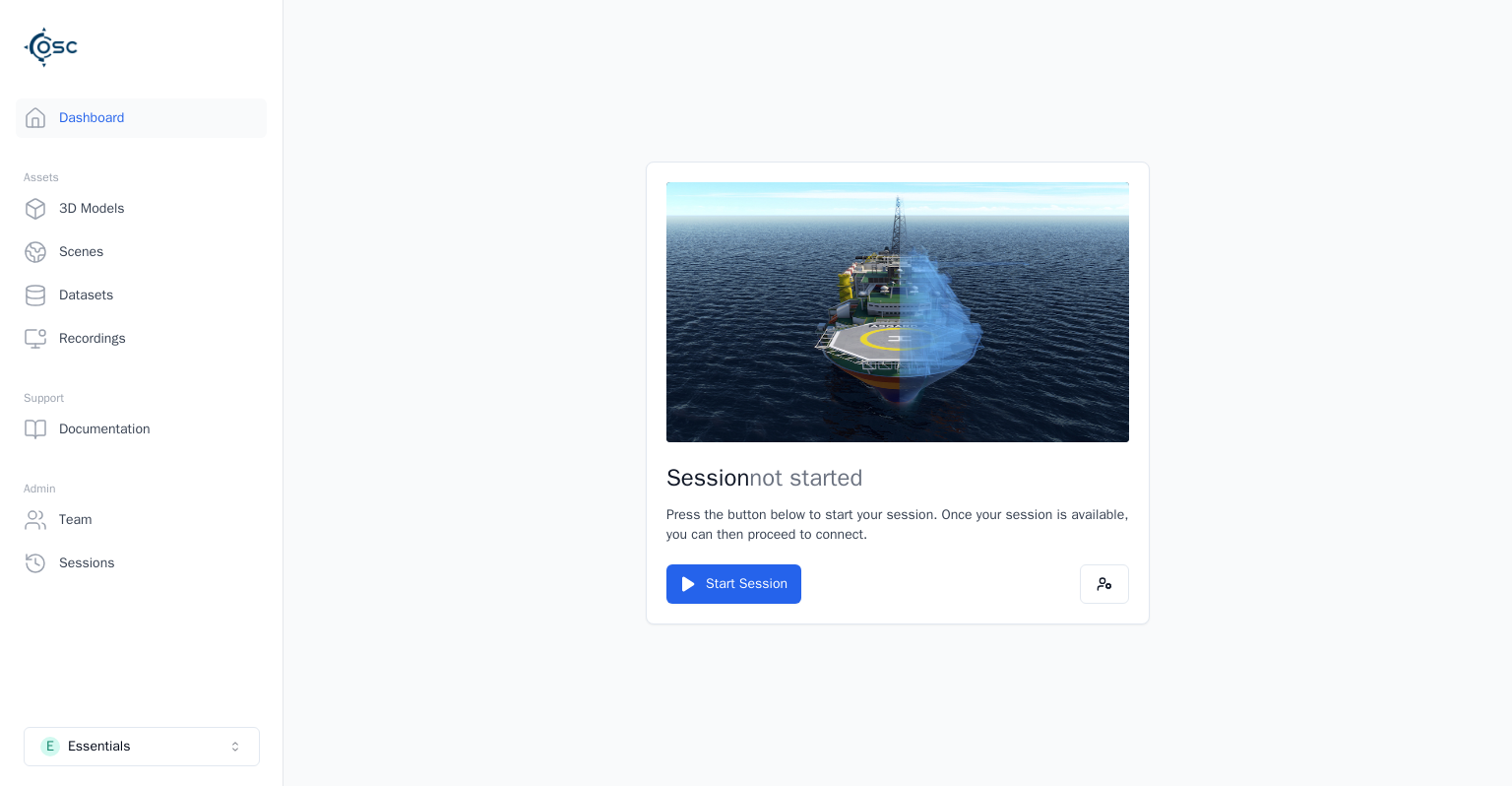 scroll, scrollTop: 0, scrollLeft: 0, axis: both 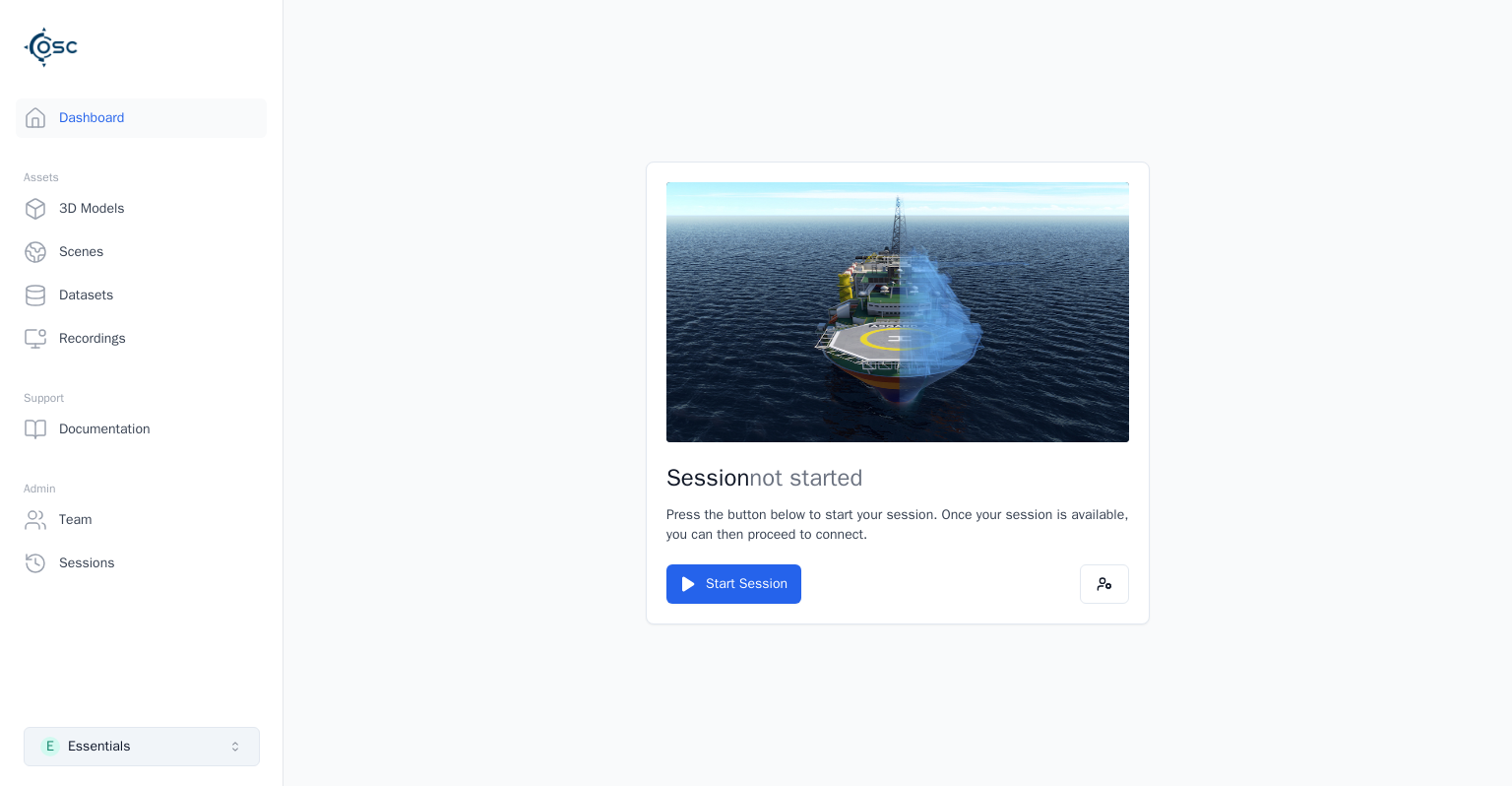 click on "E Essentials" at bounding box center [142, 747] 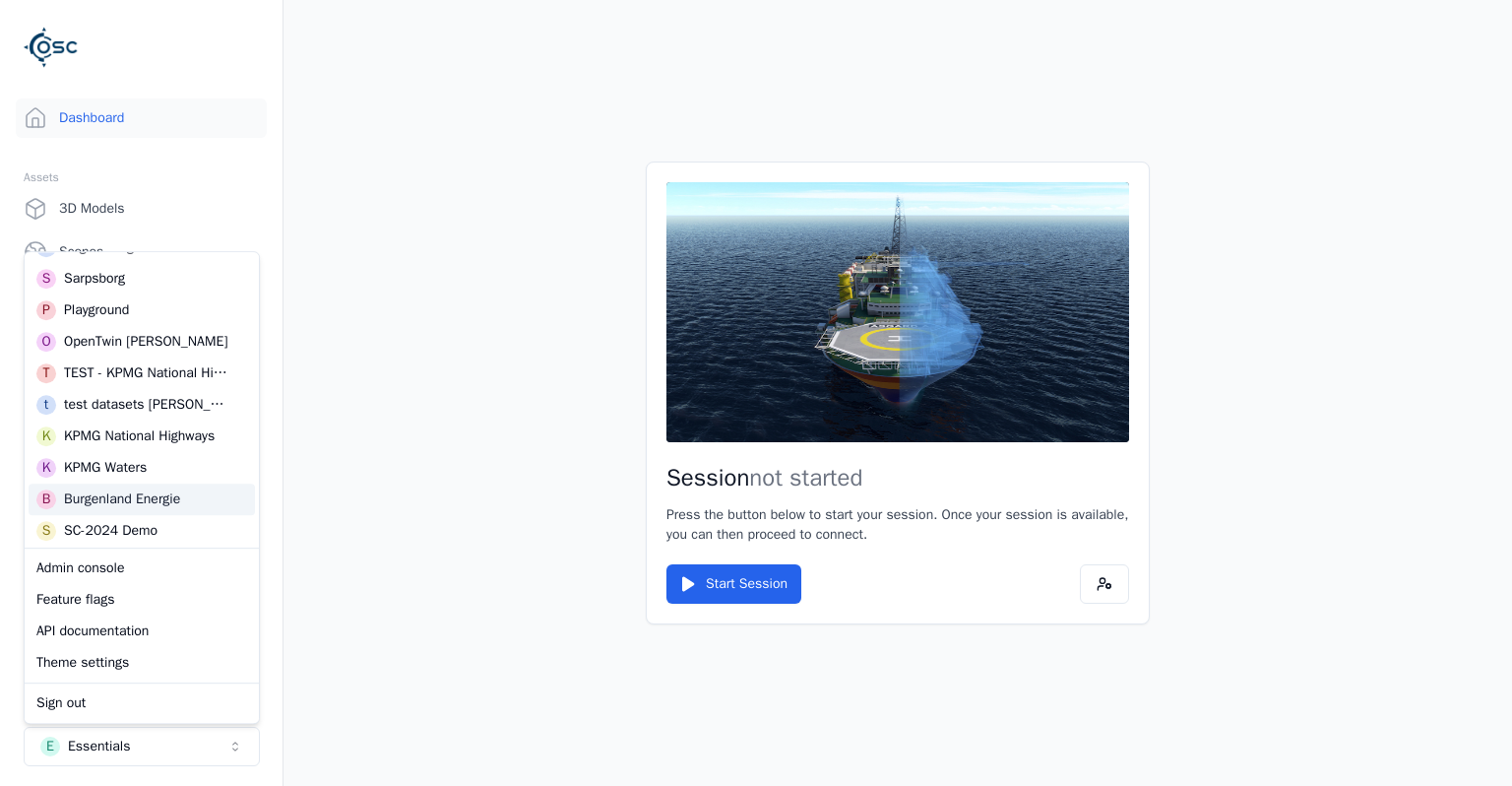 scroll, scrollTop: 255, scrollLeft: 0, axis: vertical 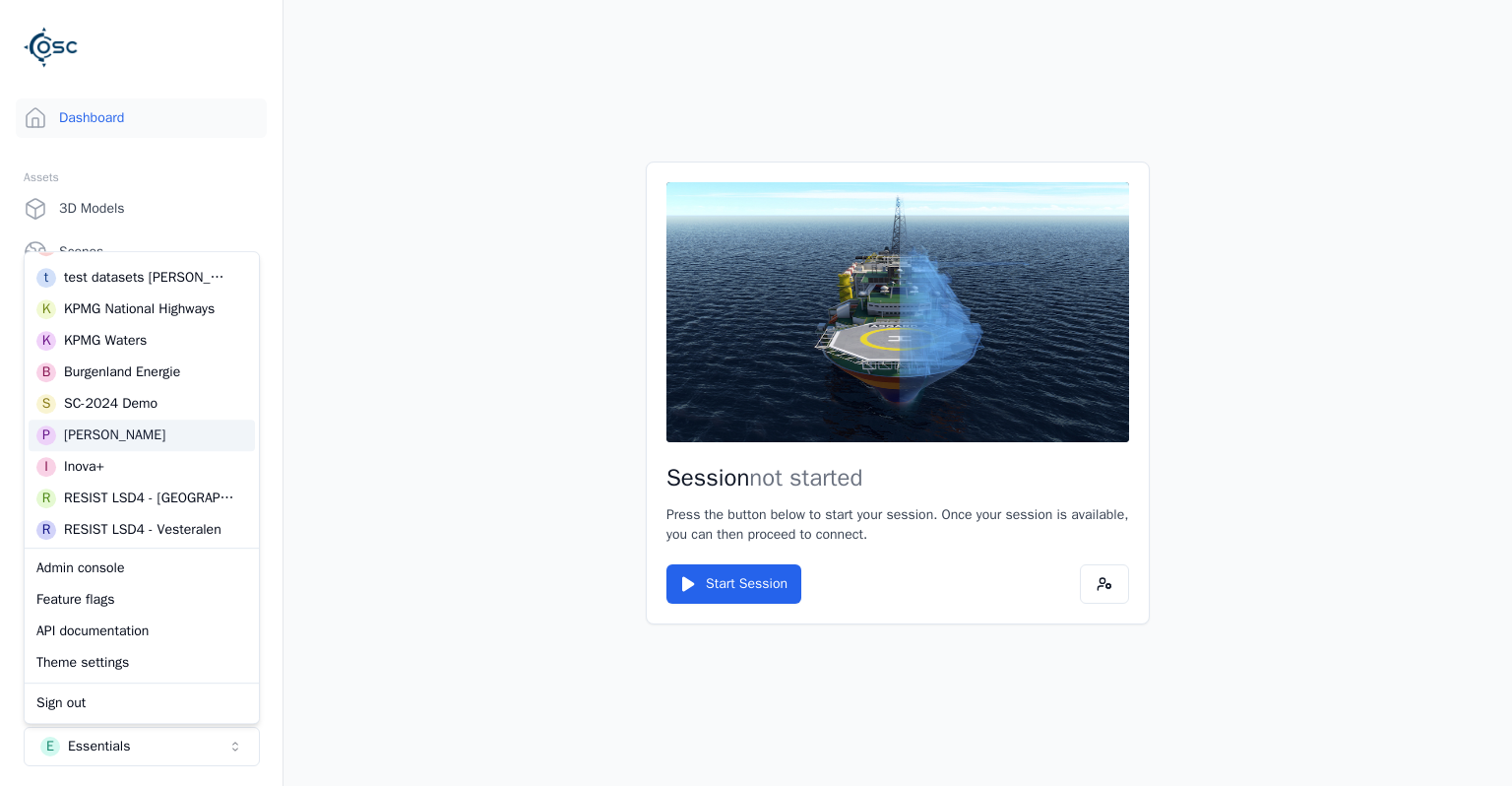 click on "P Paul Demo" at bounding box center [142, 435] 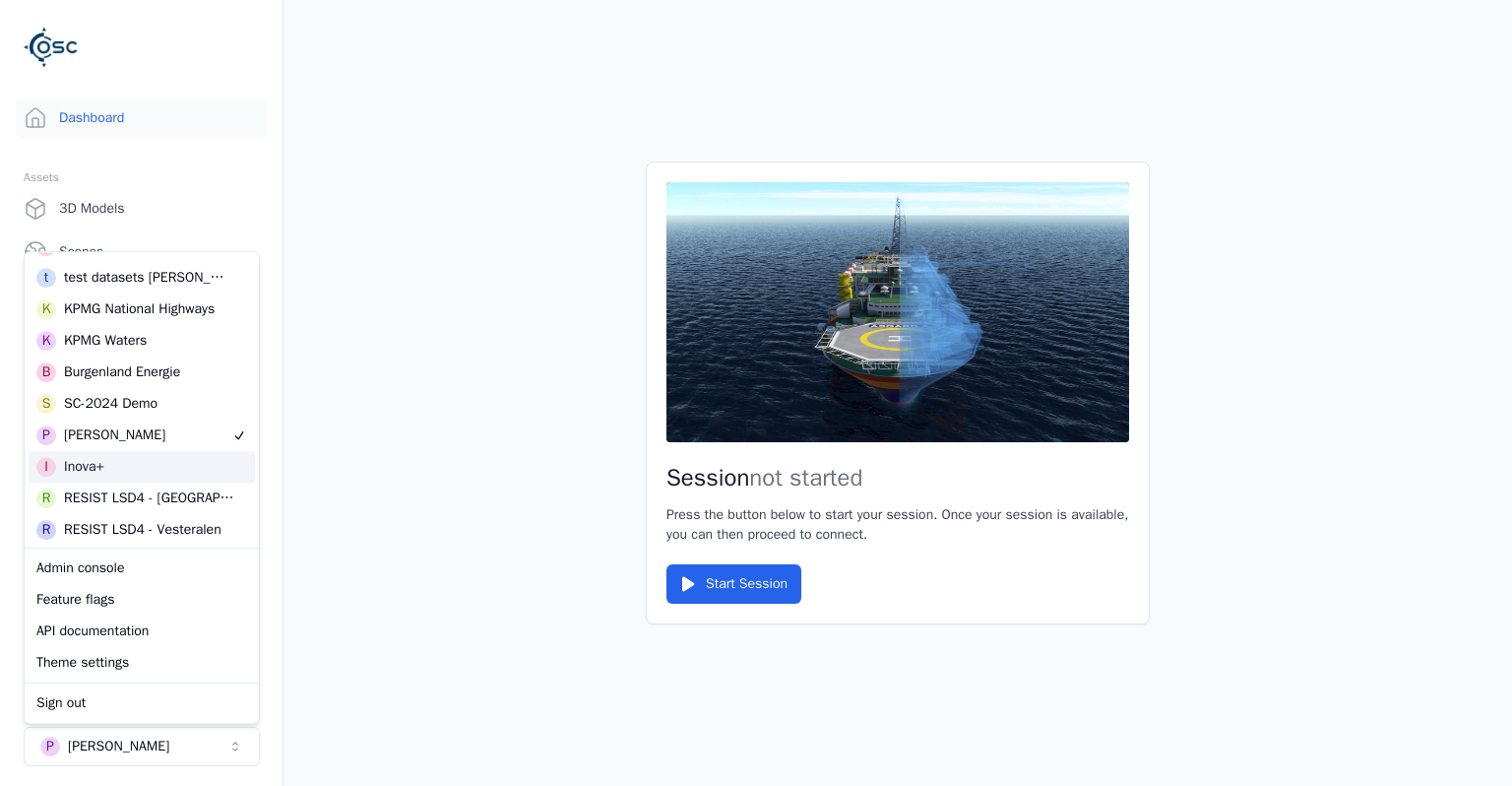 click on "Session  not started Press the button below to start your session. Once your session is available, you can then proceed to connect. Start Session" at bounding box center (898, 393) 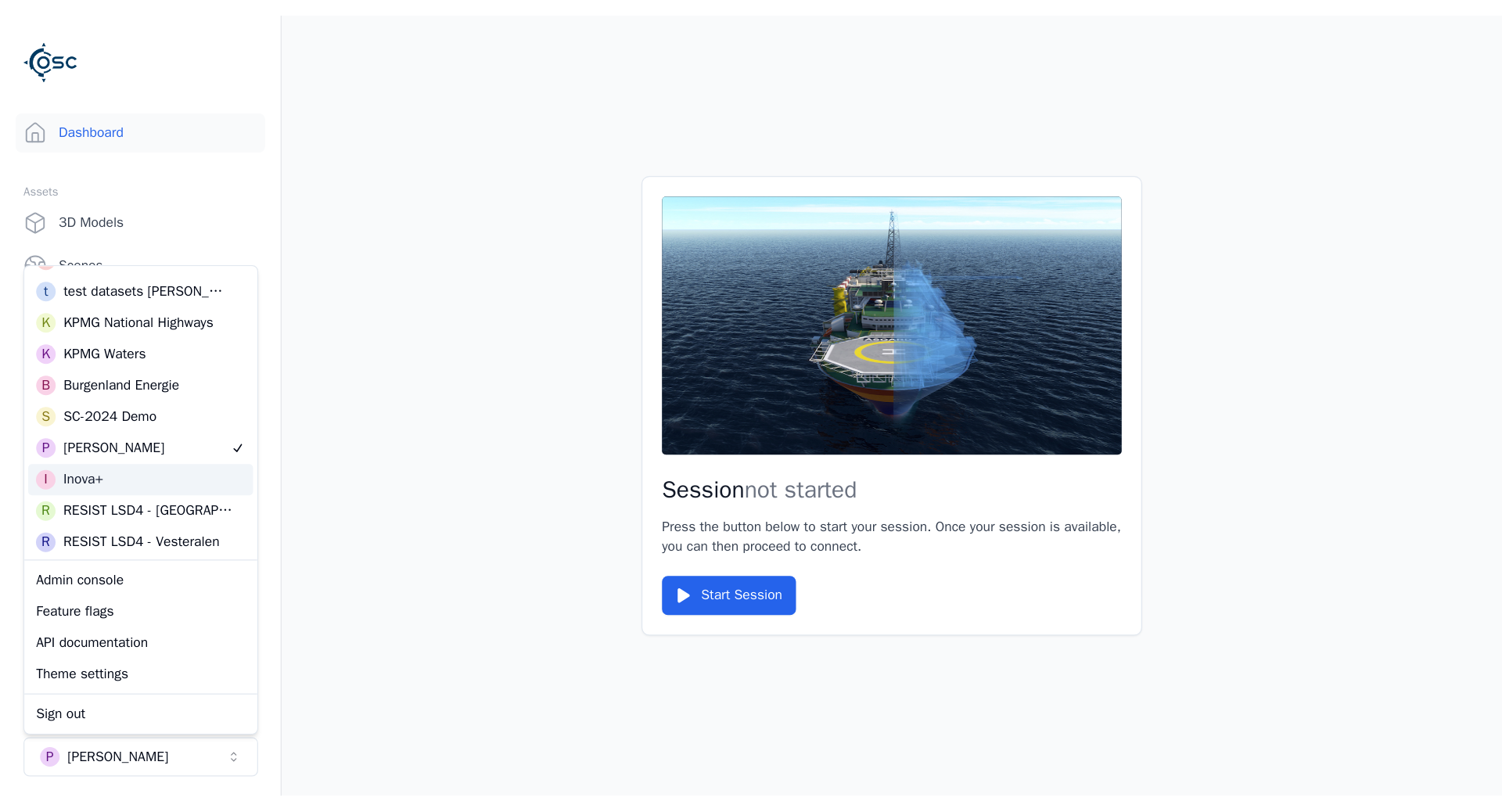 scroll, scrollTop: 203, scrollLeft: 0, axis: vertical 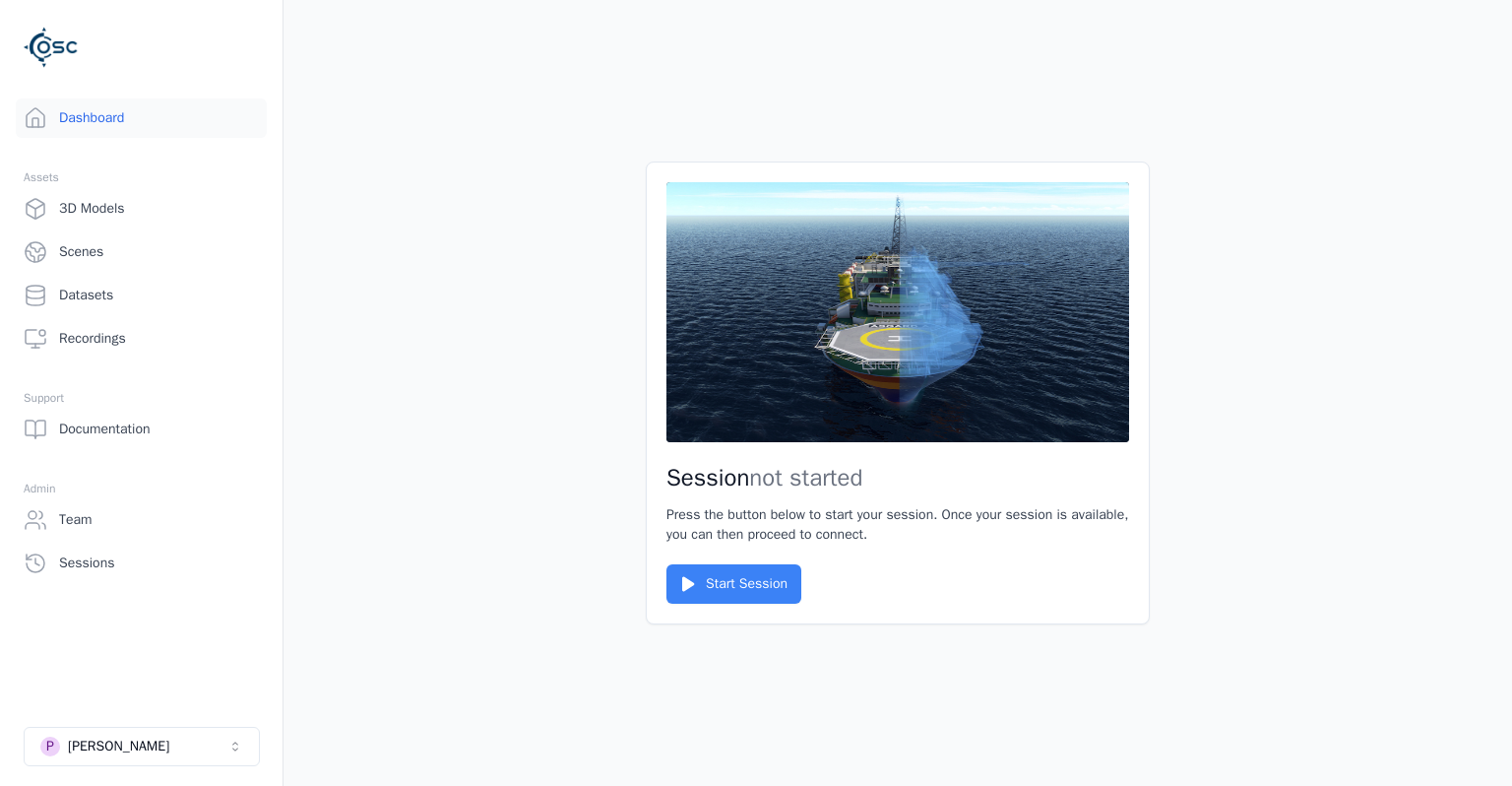 click on "Start Session" at bounding box center [733, 584] 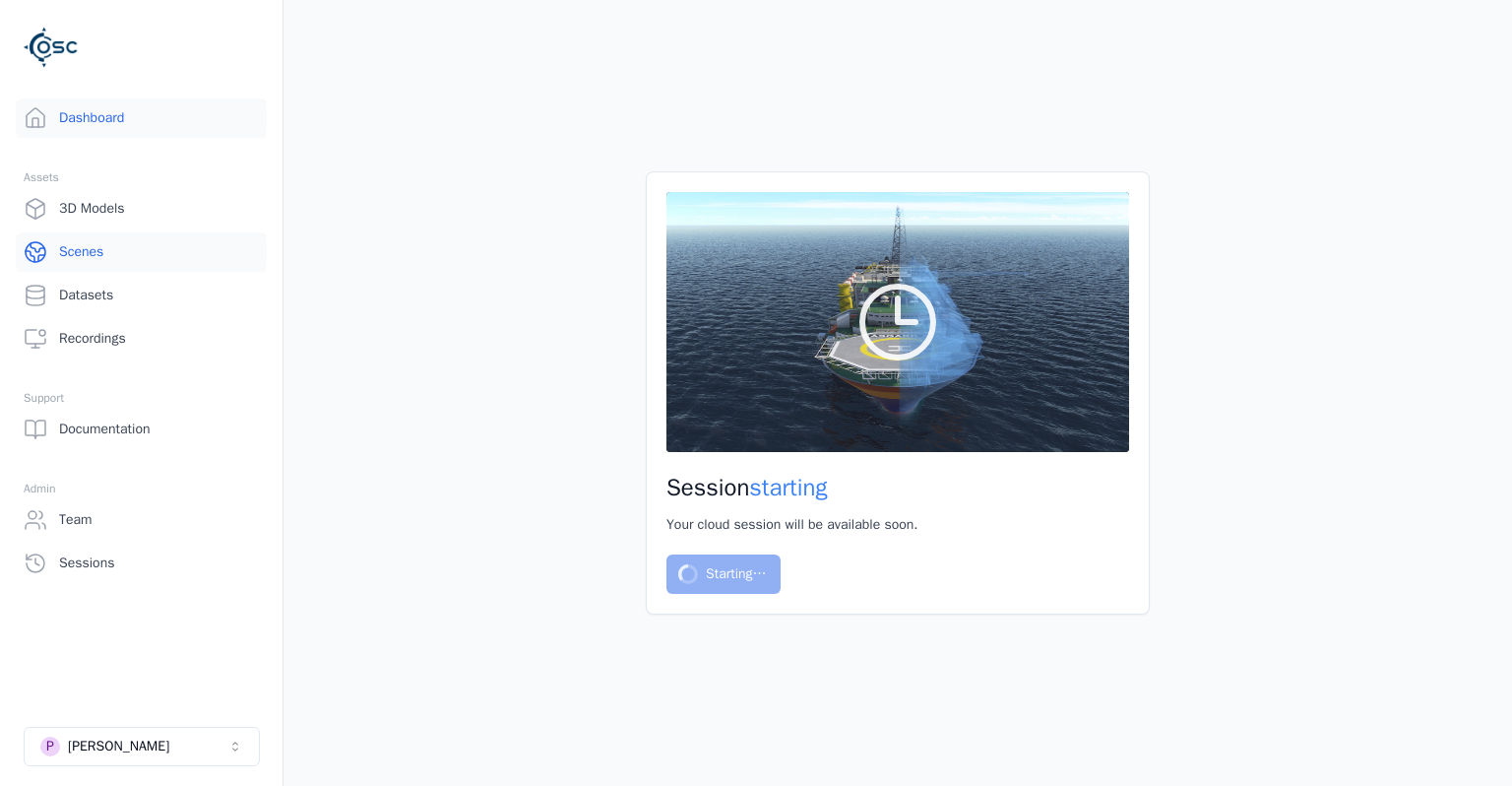click on "Scenes" at bounding box center (141, 252) 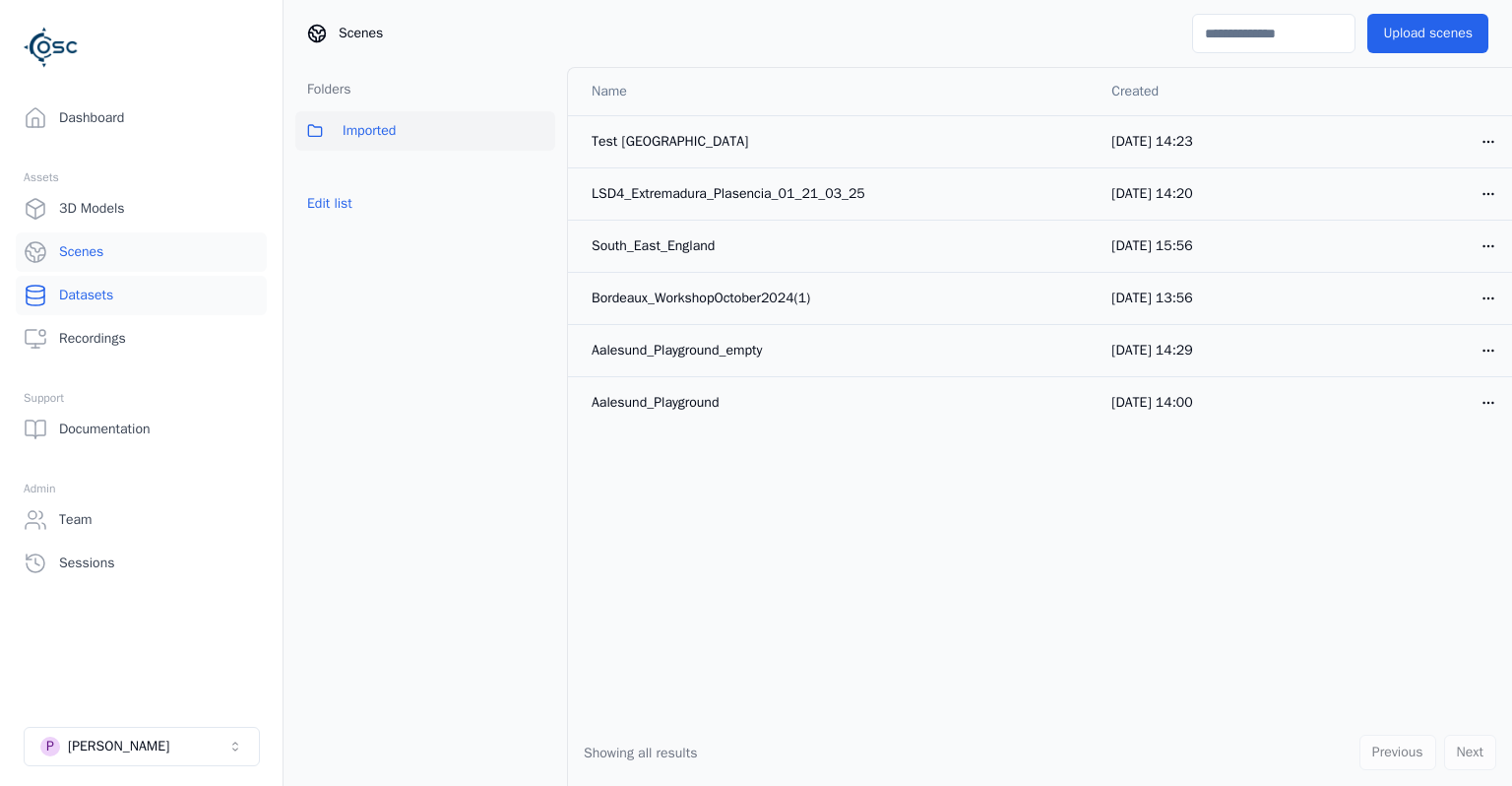 click on "Datasets" at bounding box center [141, 295] 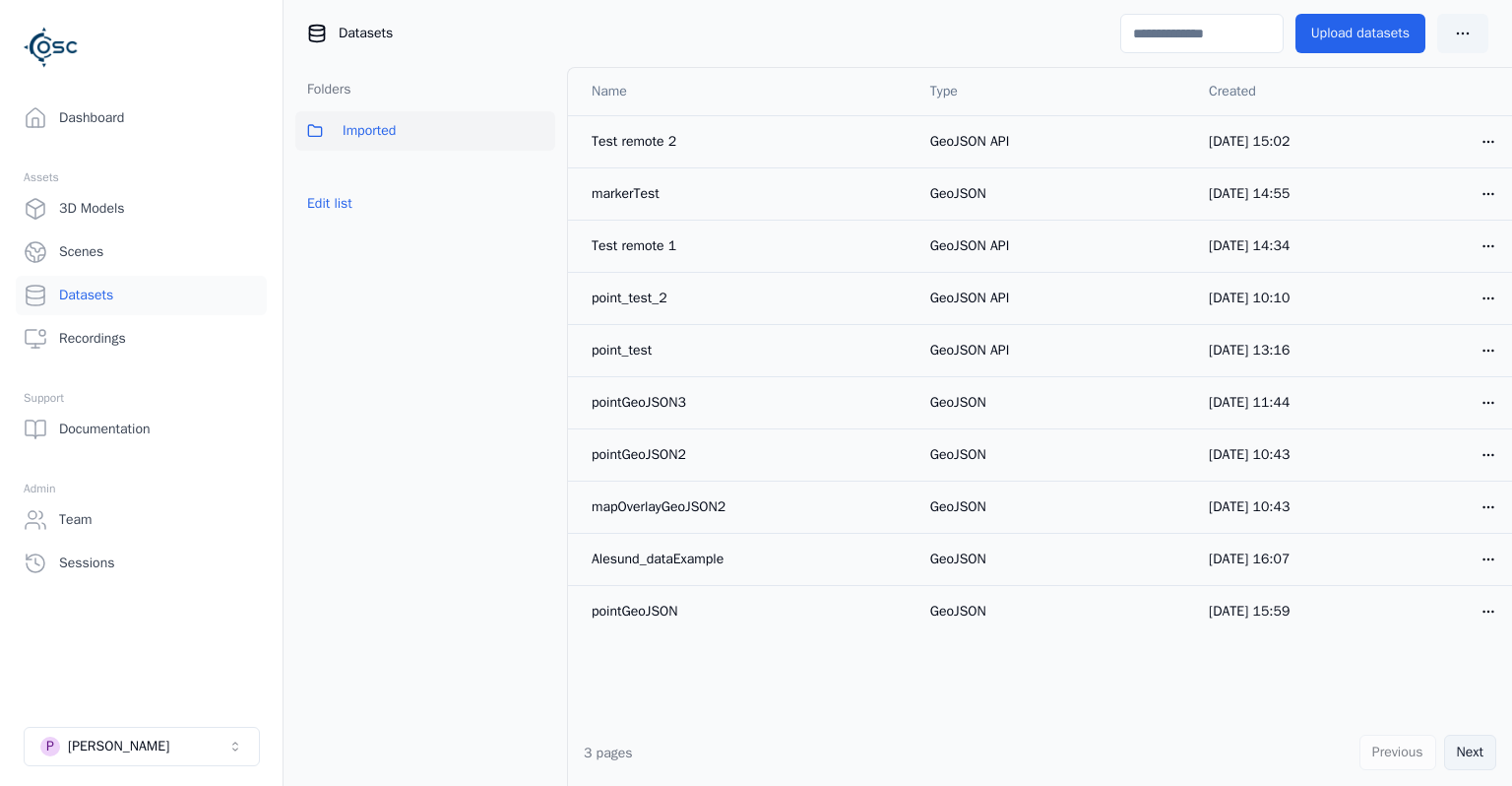 click on "Next" at bounding box center [1470, 753] 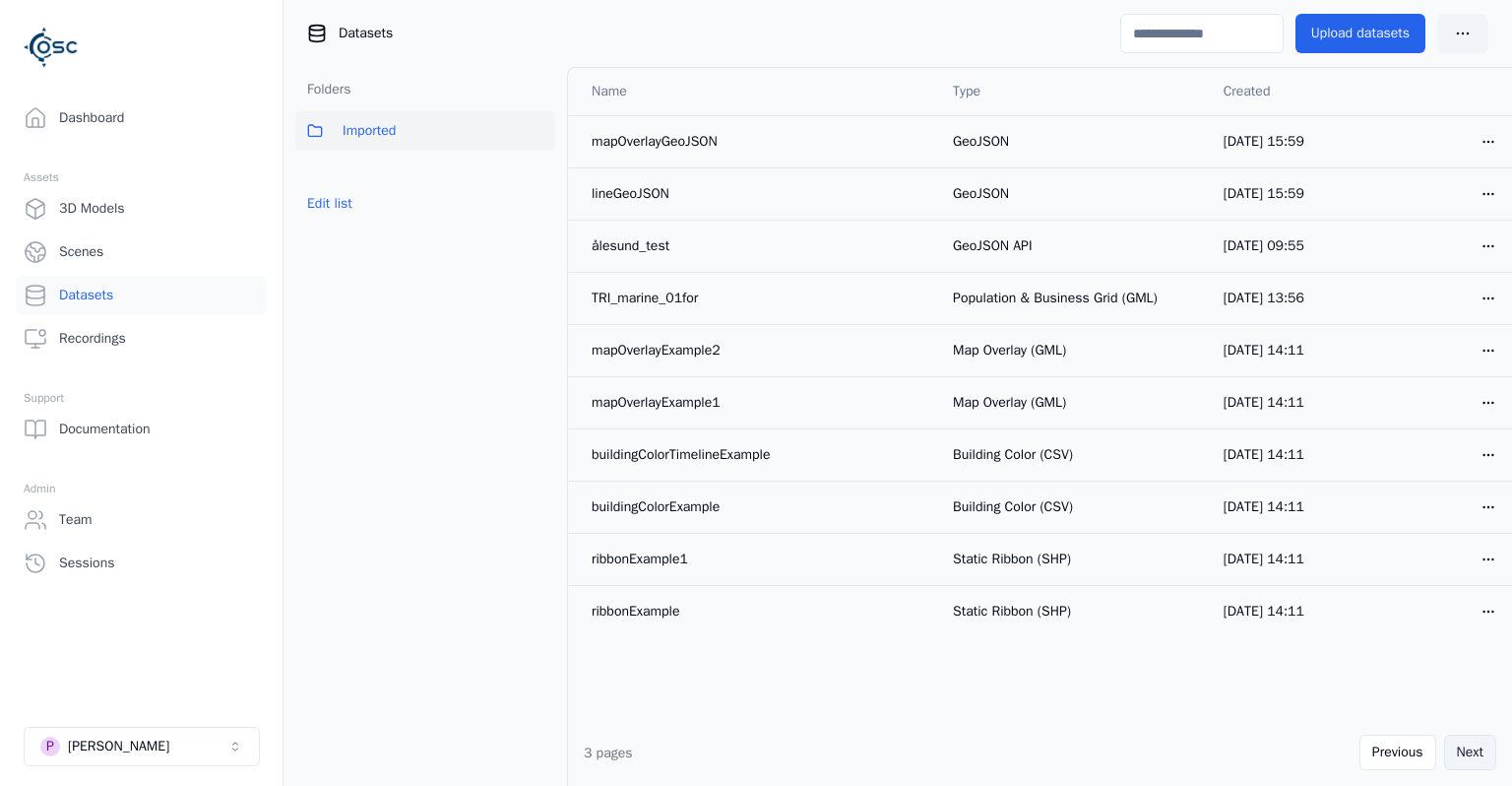 click on "Next" at bounding box center (1470, 753) 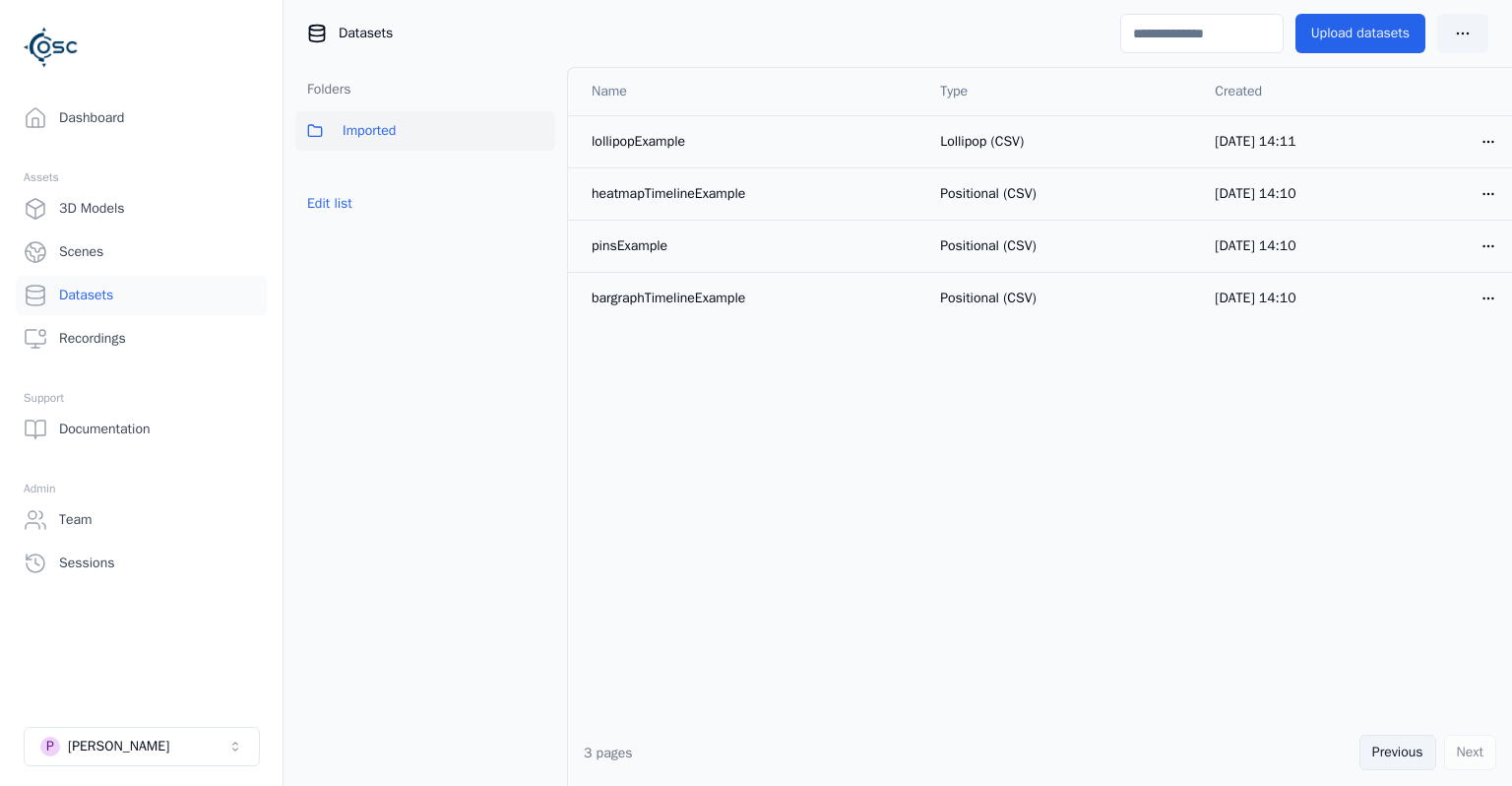click on "Previous" at bounding box center (1398, 753) 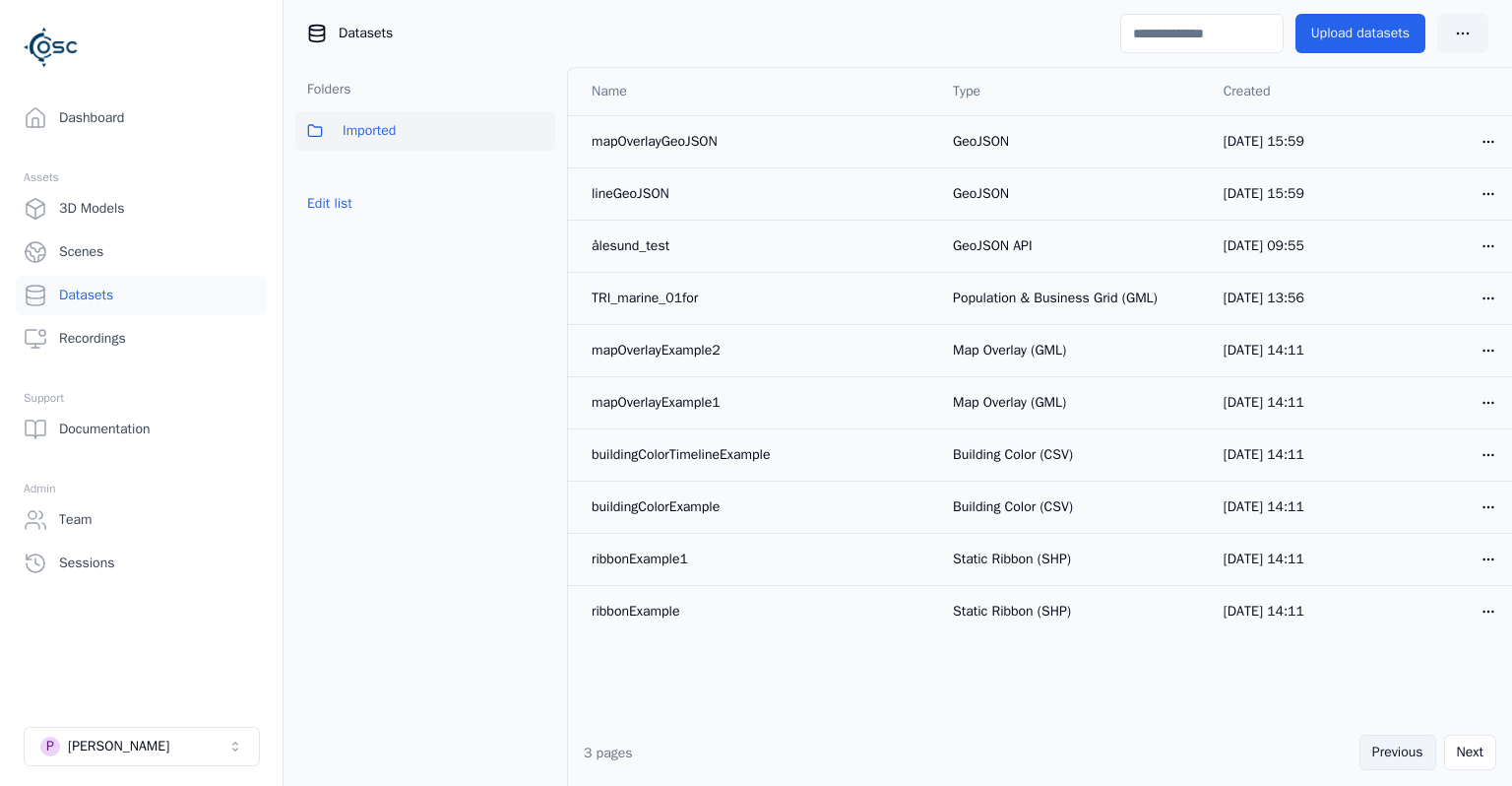click on "Previous" at bounding box center (1398, 753) 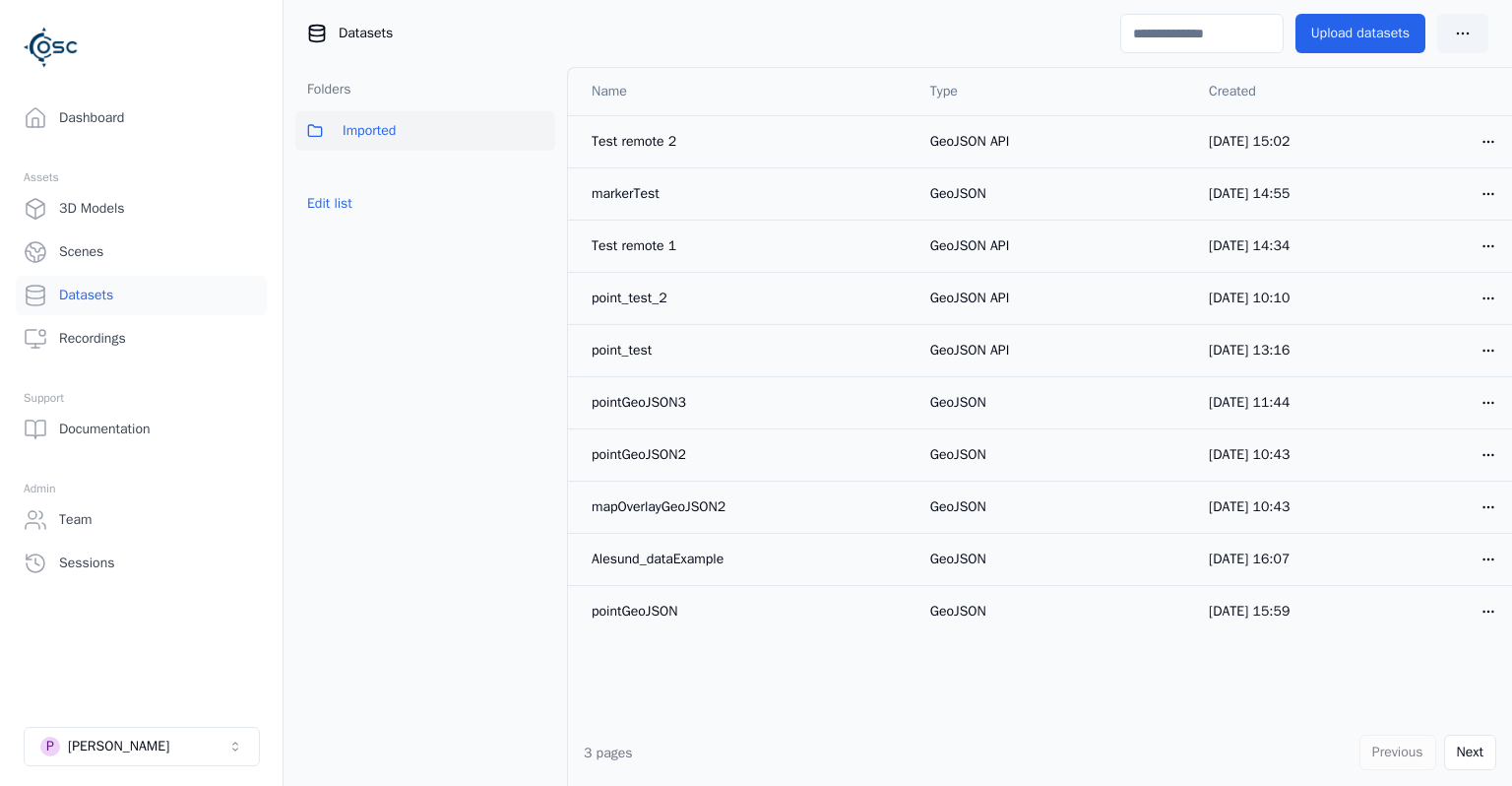 click on "Dashboard" at bounding box center (141, 118) 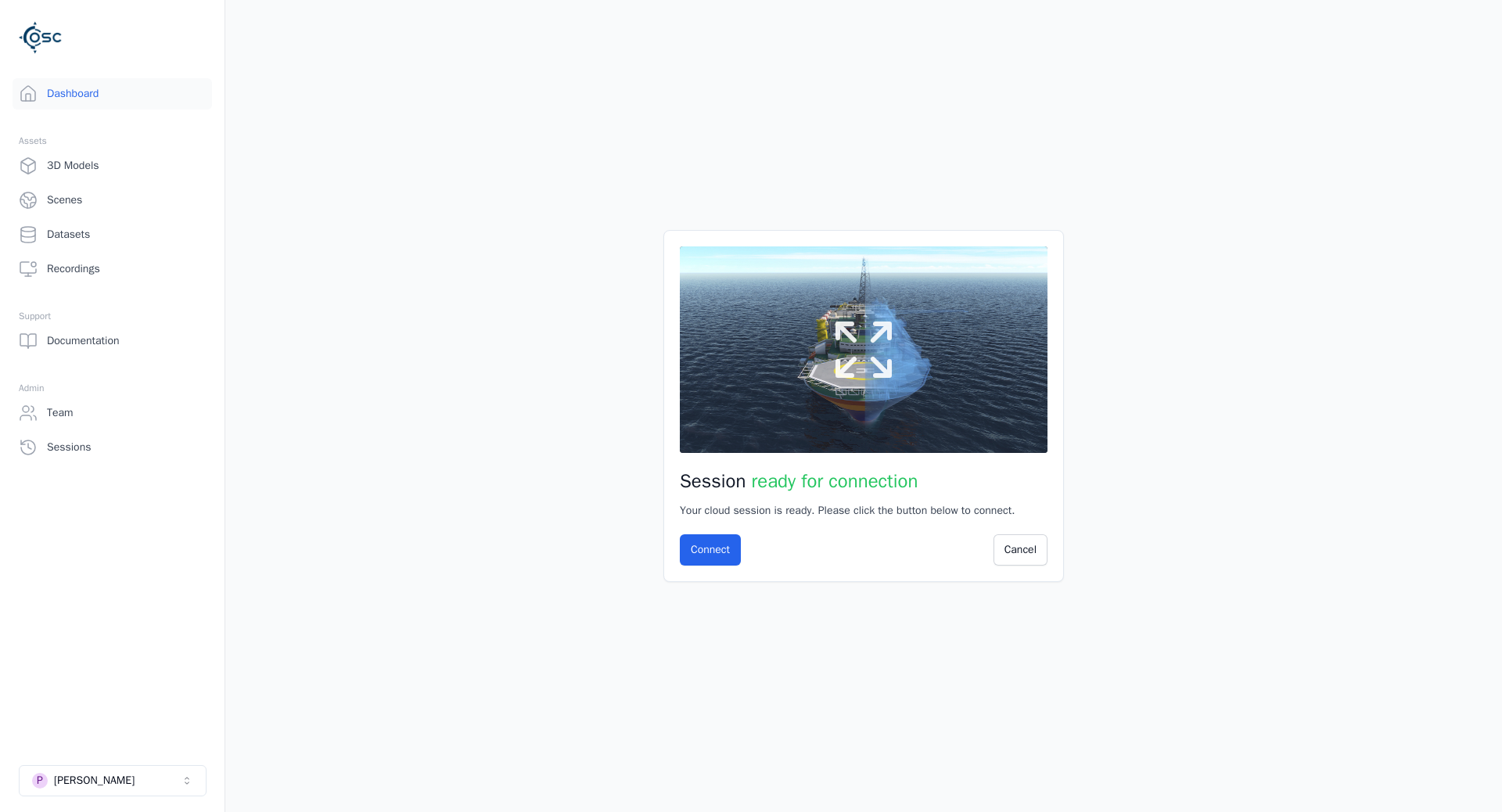 click at bounding box center (864, 350) 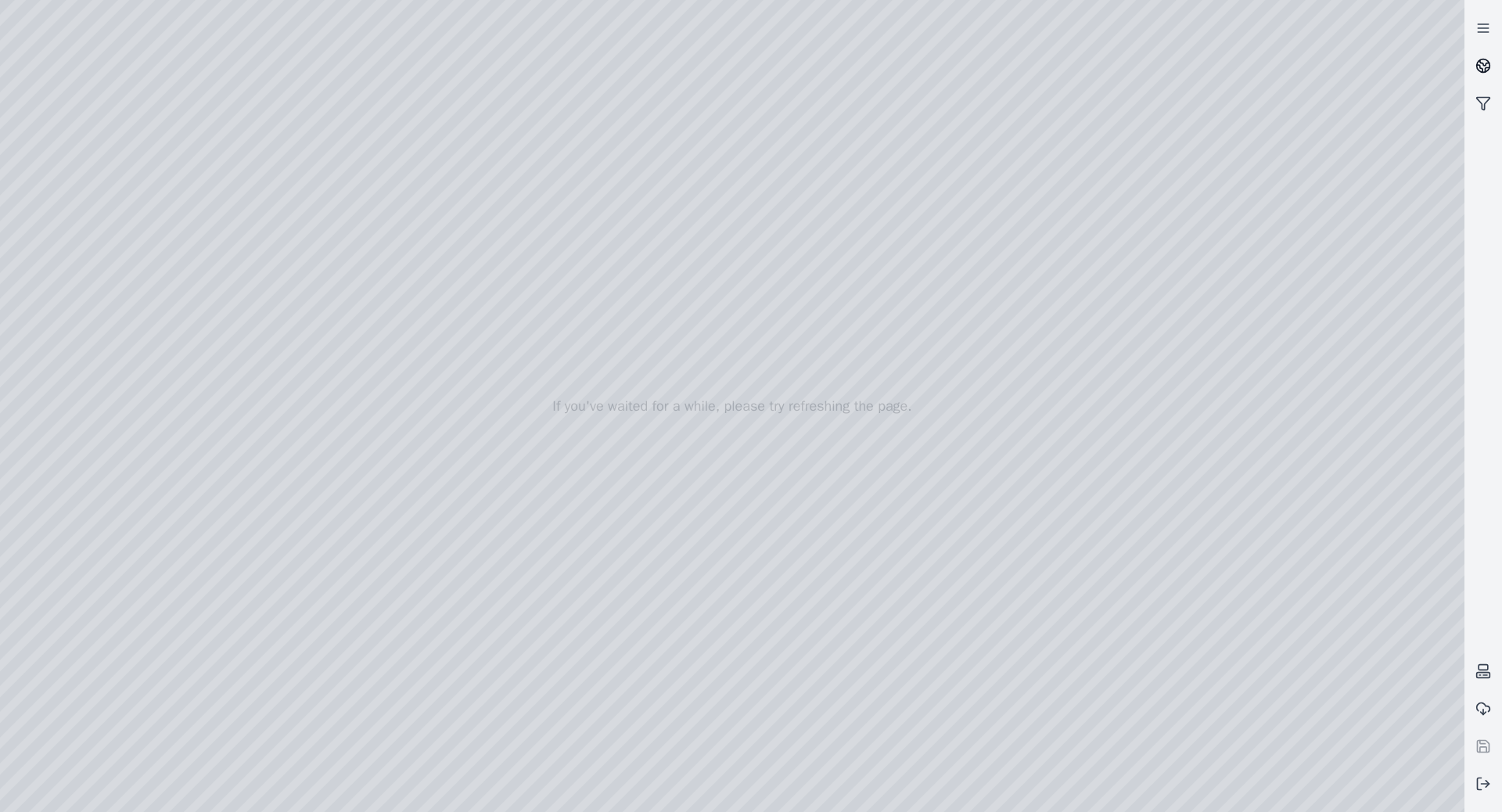 click at bounding box center [1483, 66] 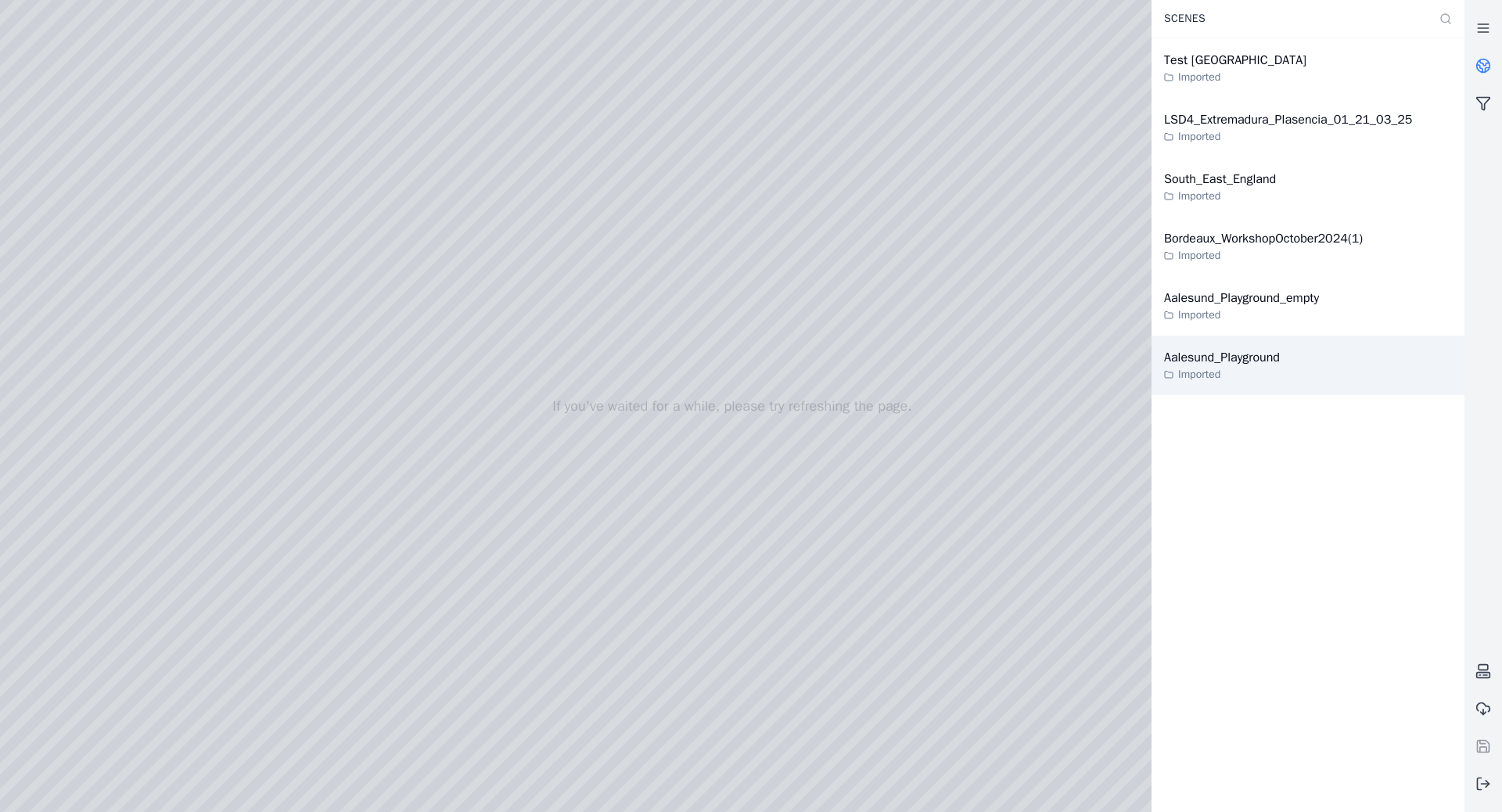 click on "Imported" at bounding box center (1222, 375) 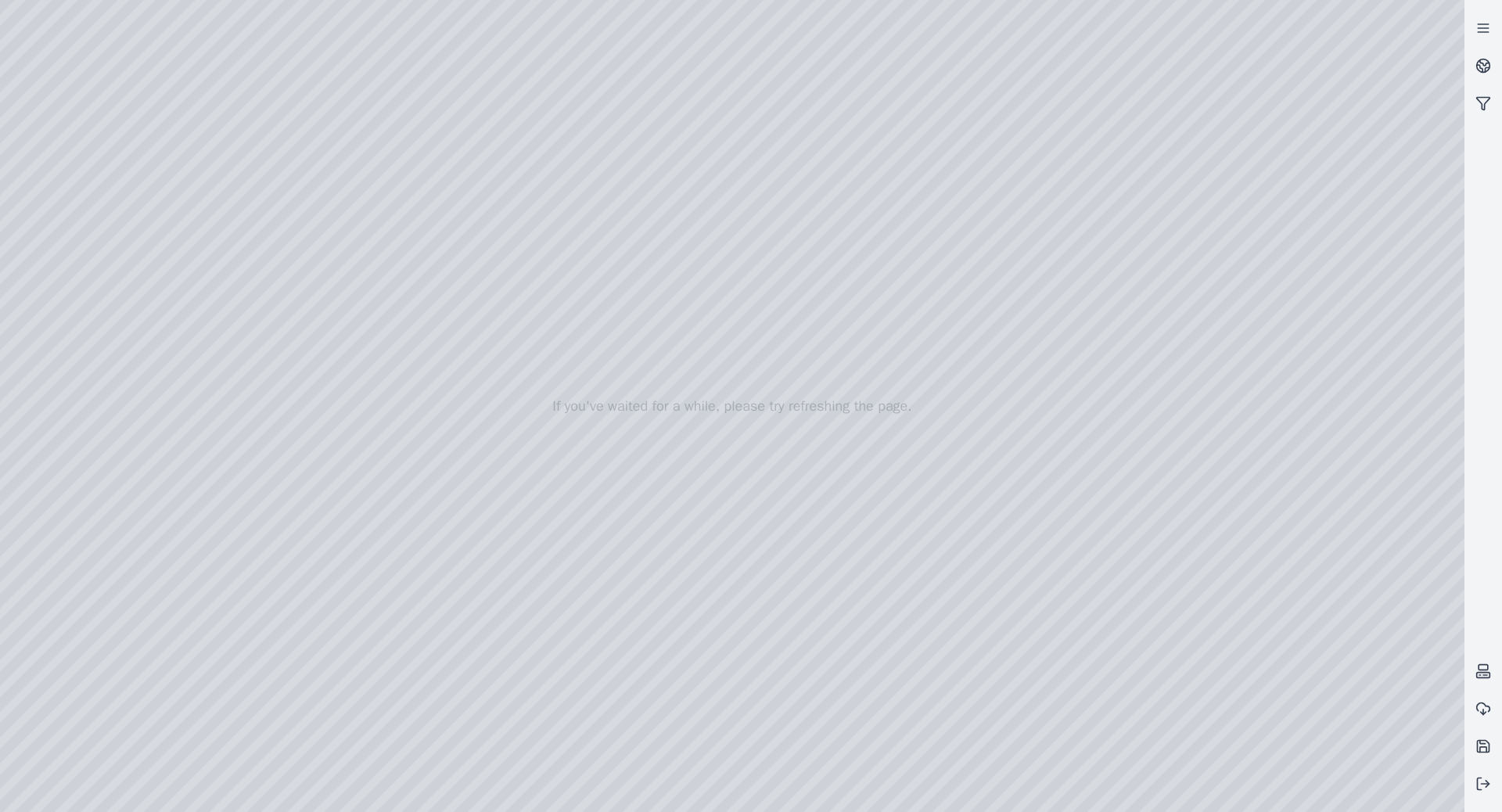 drag, startPoint x: 872, startPoint y: 426, endPoint x: 893, endPoint y: 448, distance: 30.413813 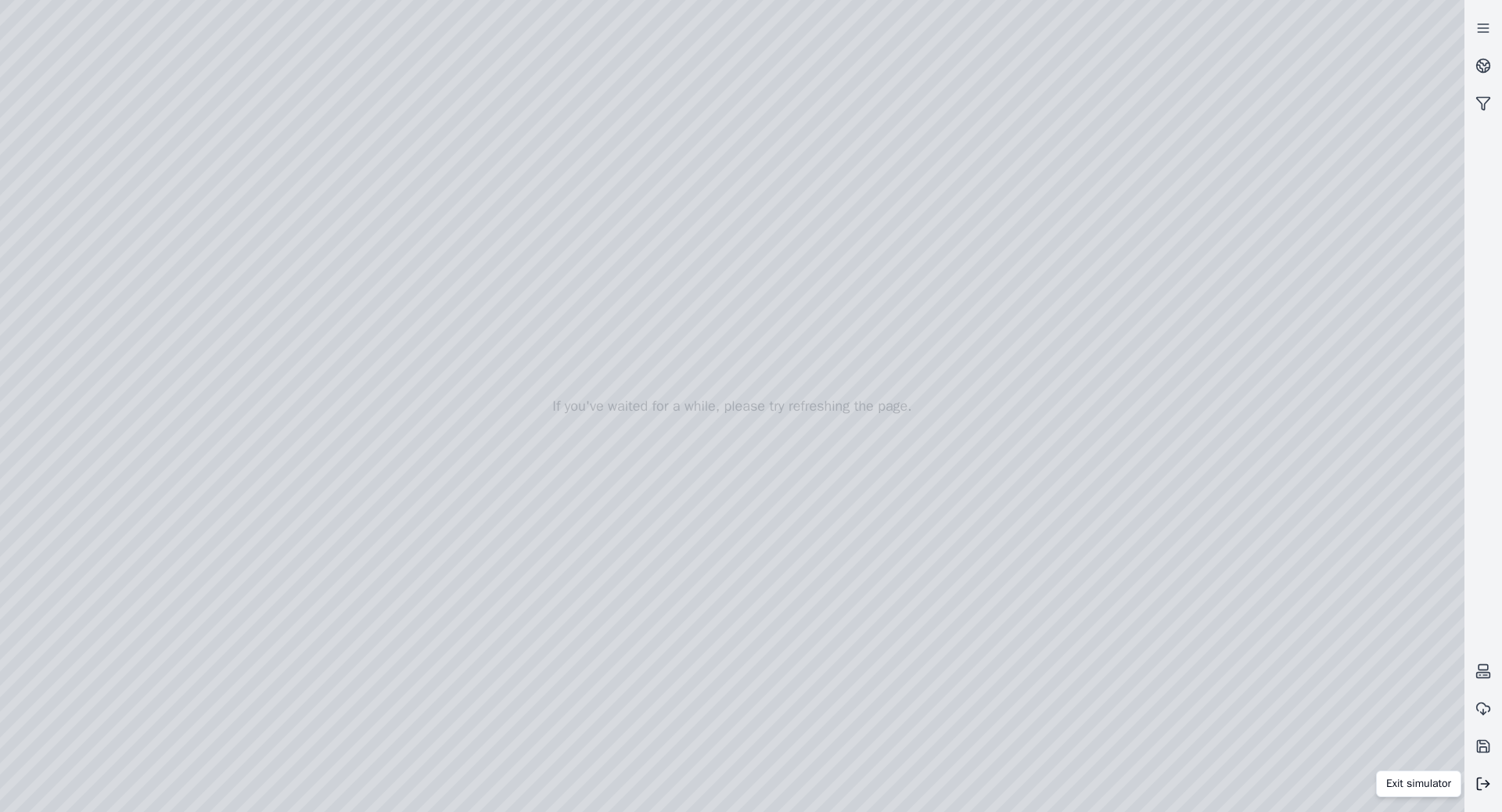 click 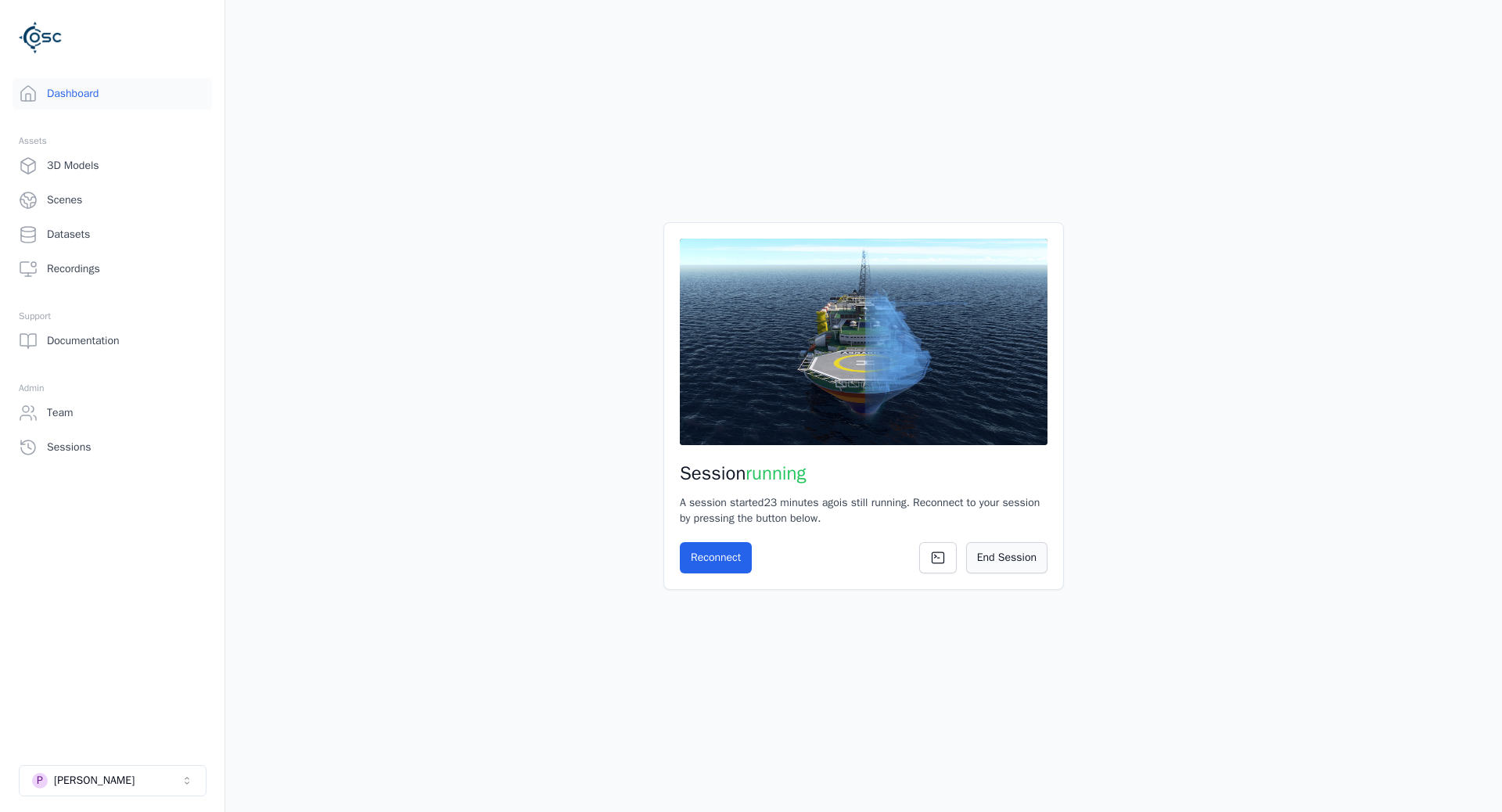 click on "End Session" at bounding box center [1007, 558] 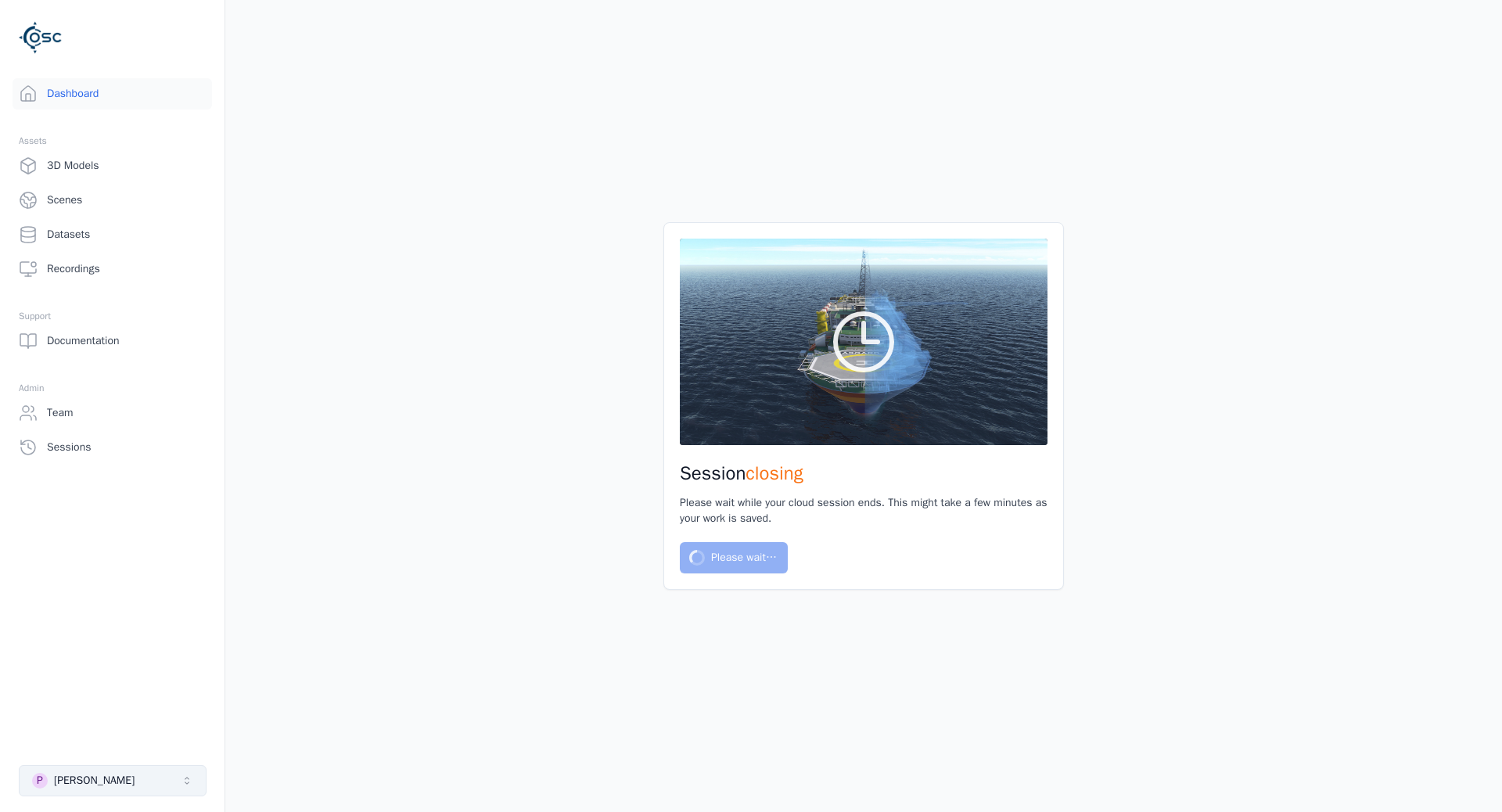 click on "P Paul Demo" at bounding box center [113, 781] 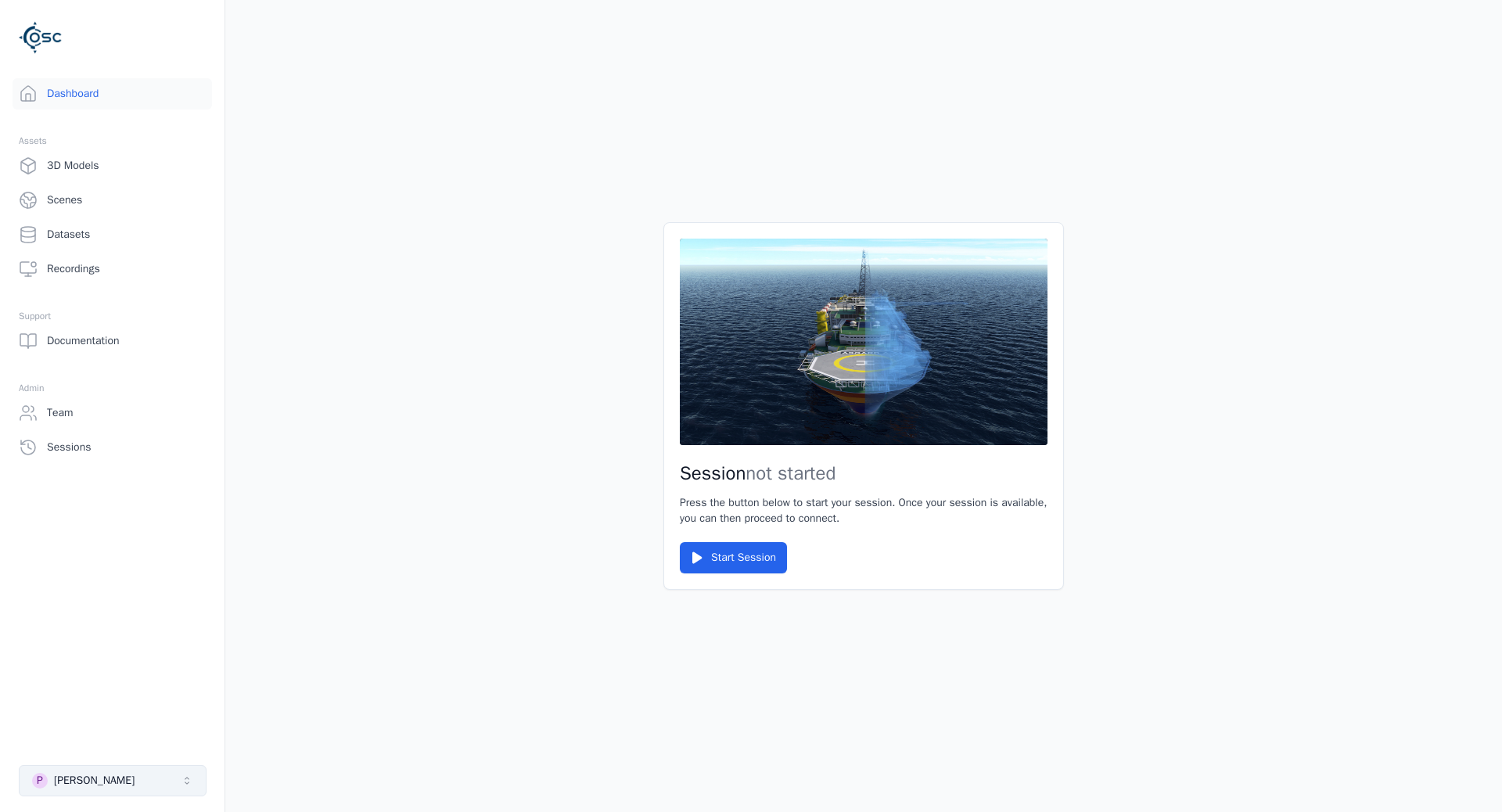 click on "P Paul Demo" at bounding box center [113, 781] 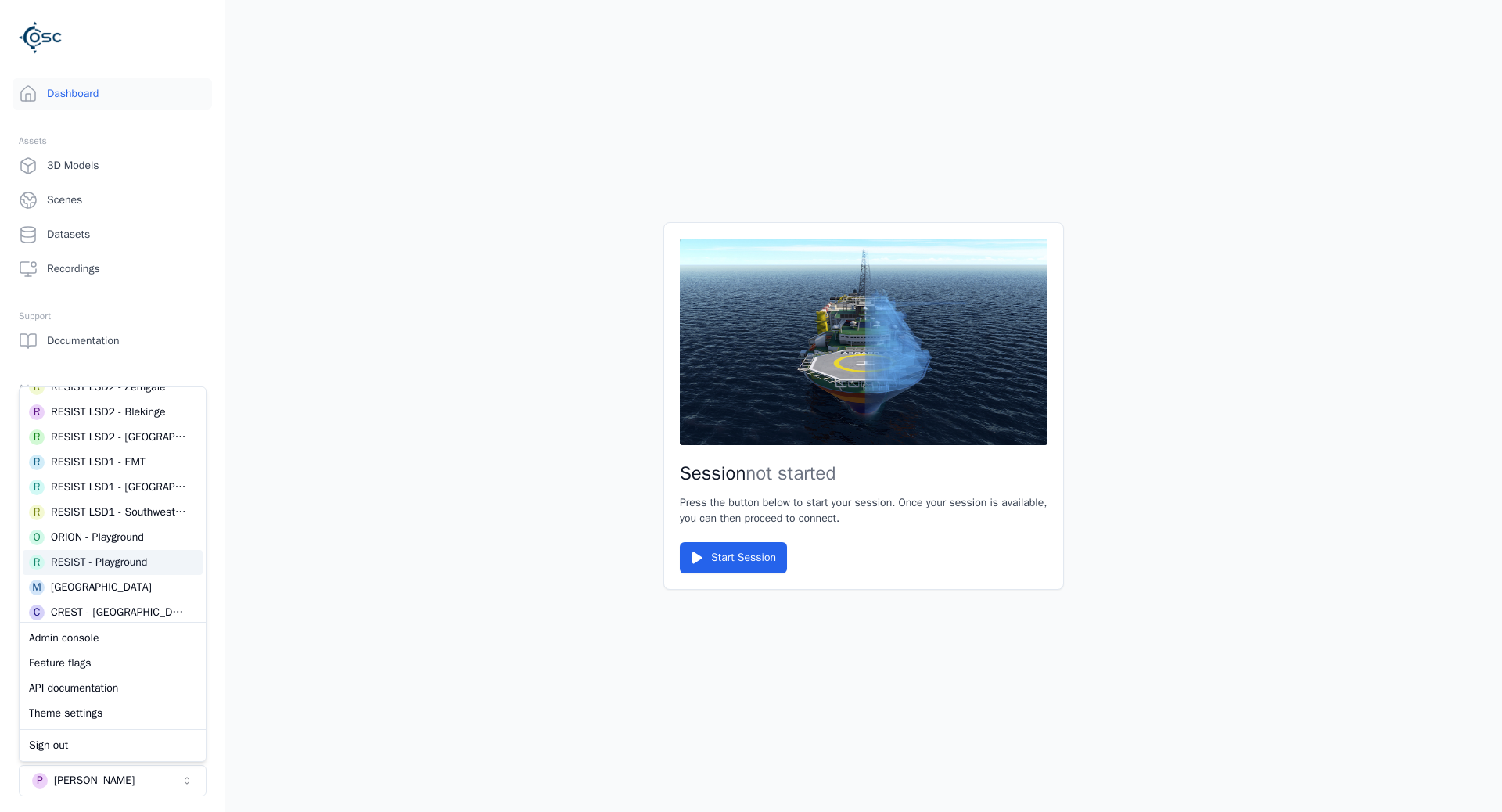 scroll, scrollTop: 591, scrollLeft: 0, axis: vertical 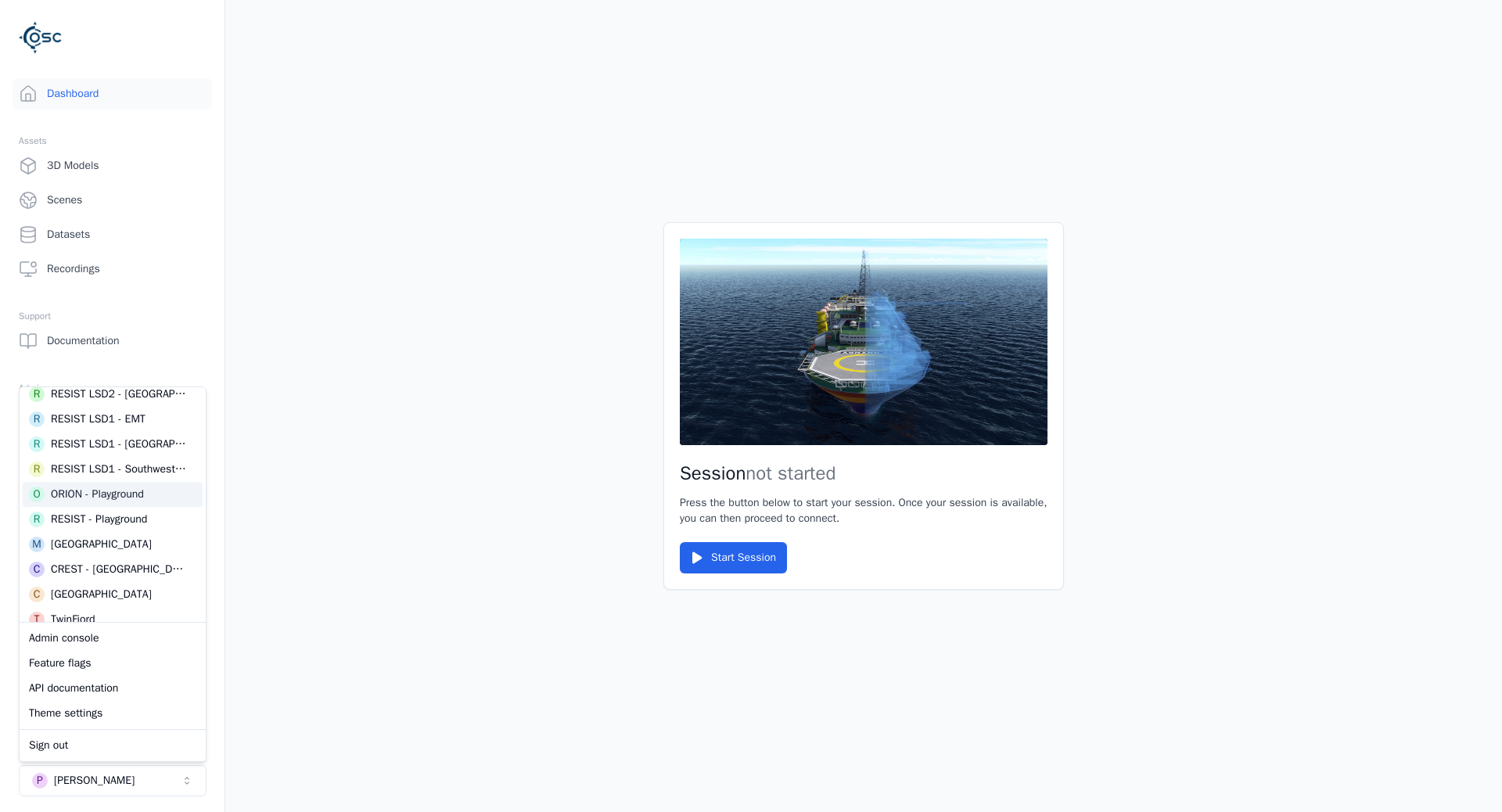 drag, startPoint x: 117, startPoint y: 541, endPoint x: 86, endPoint y: 506, distance: 46.754679 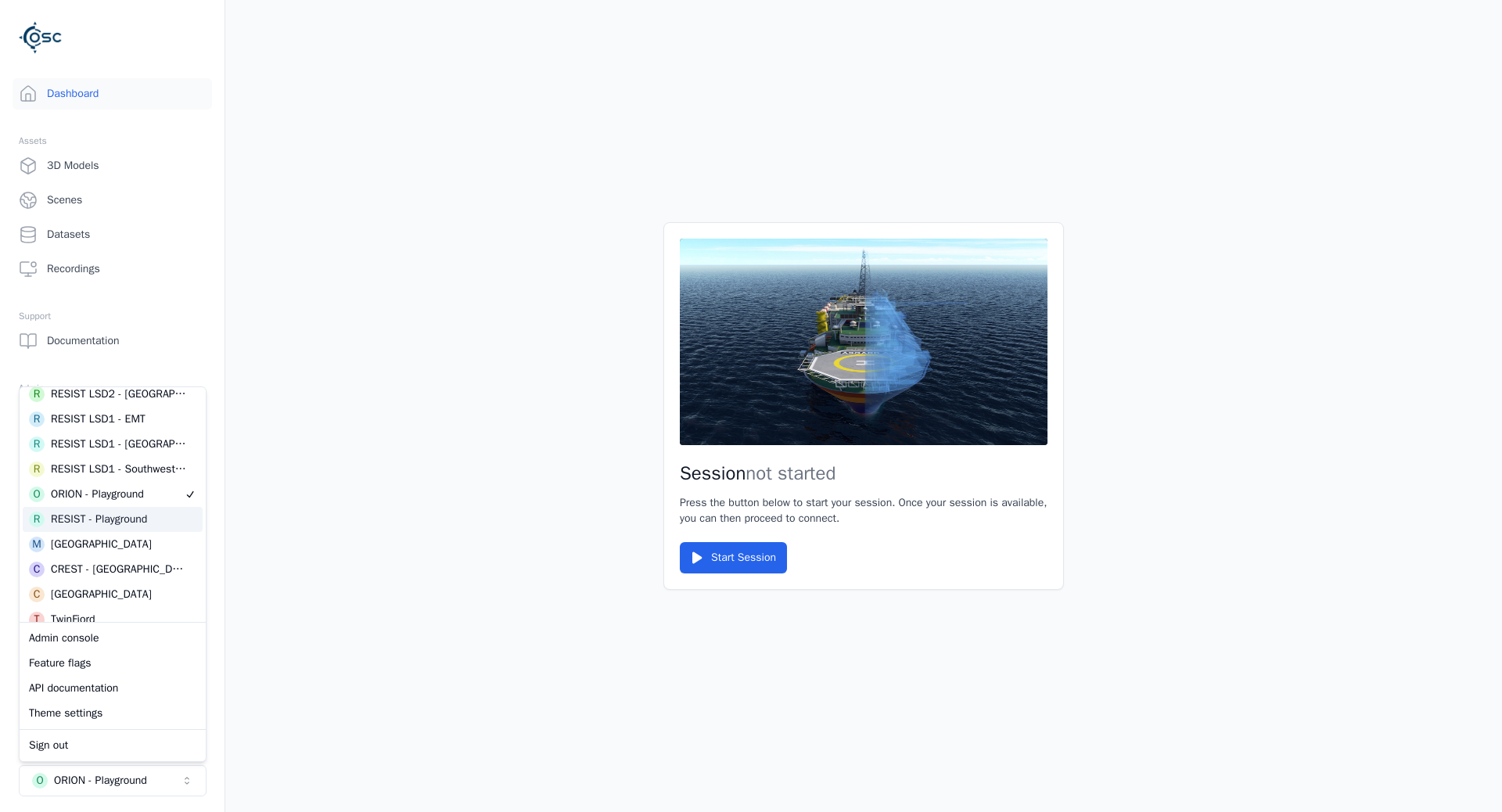 click on "Session  not started Press the button below to start your session. Once your session is available, you can then proceed to connect. Start Session" at bounding box center (864, 406) 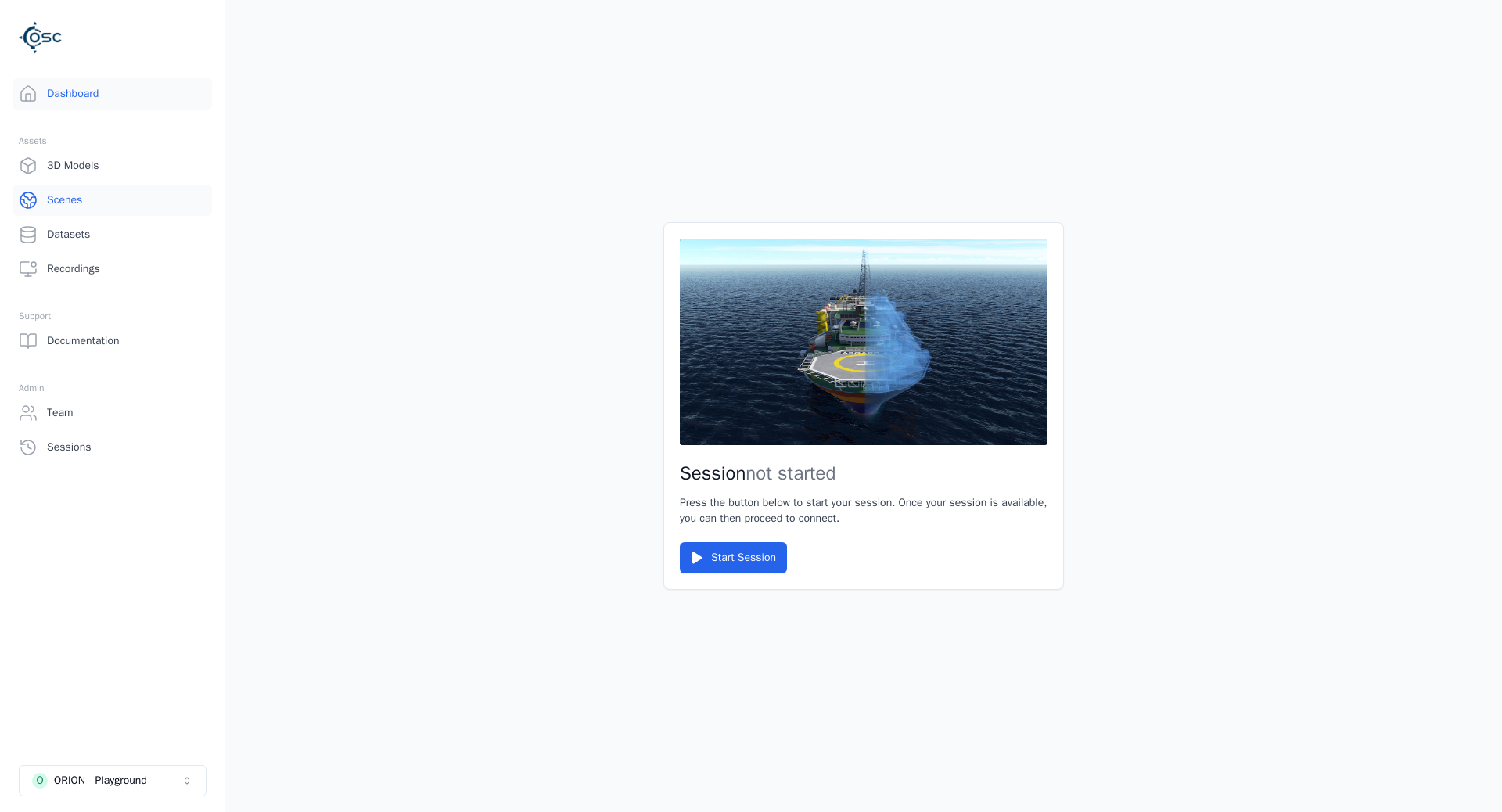 click on "Scenes" at bounding box center (112, 200) 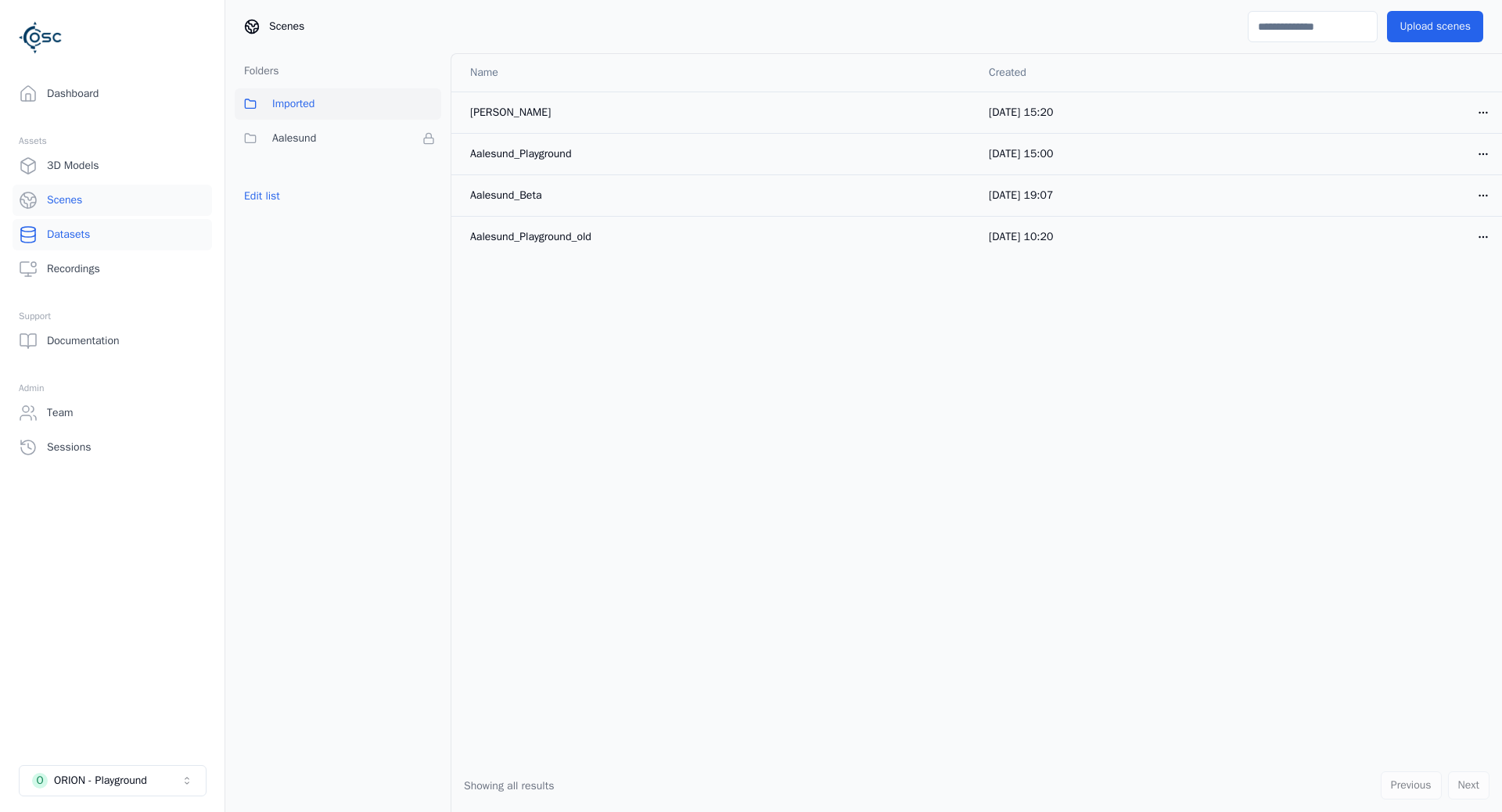 click on "Datasets" at bounding box center [112, 235] 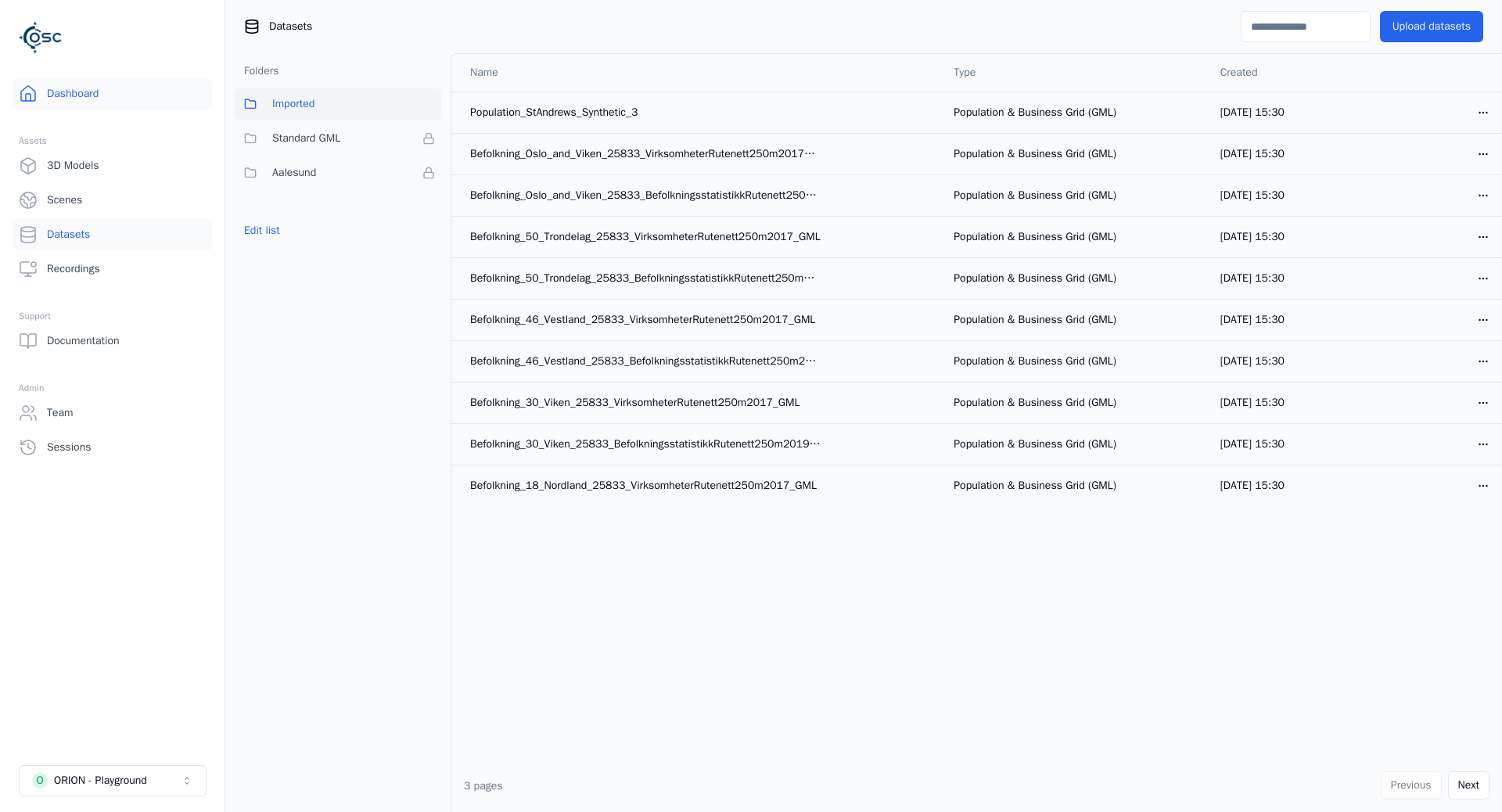 click on "Dashboard" at bounding box center [112, 94] 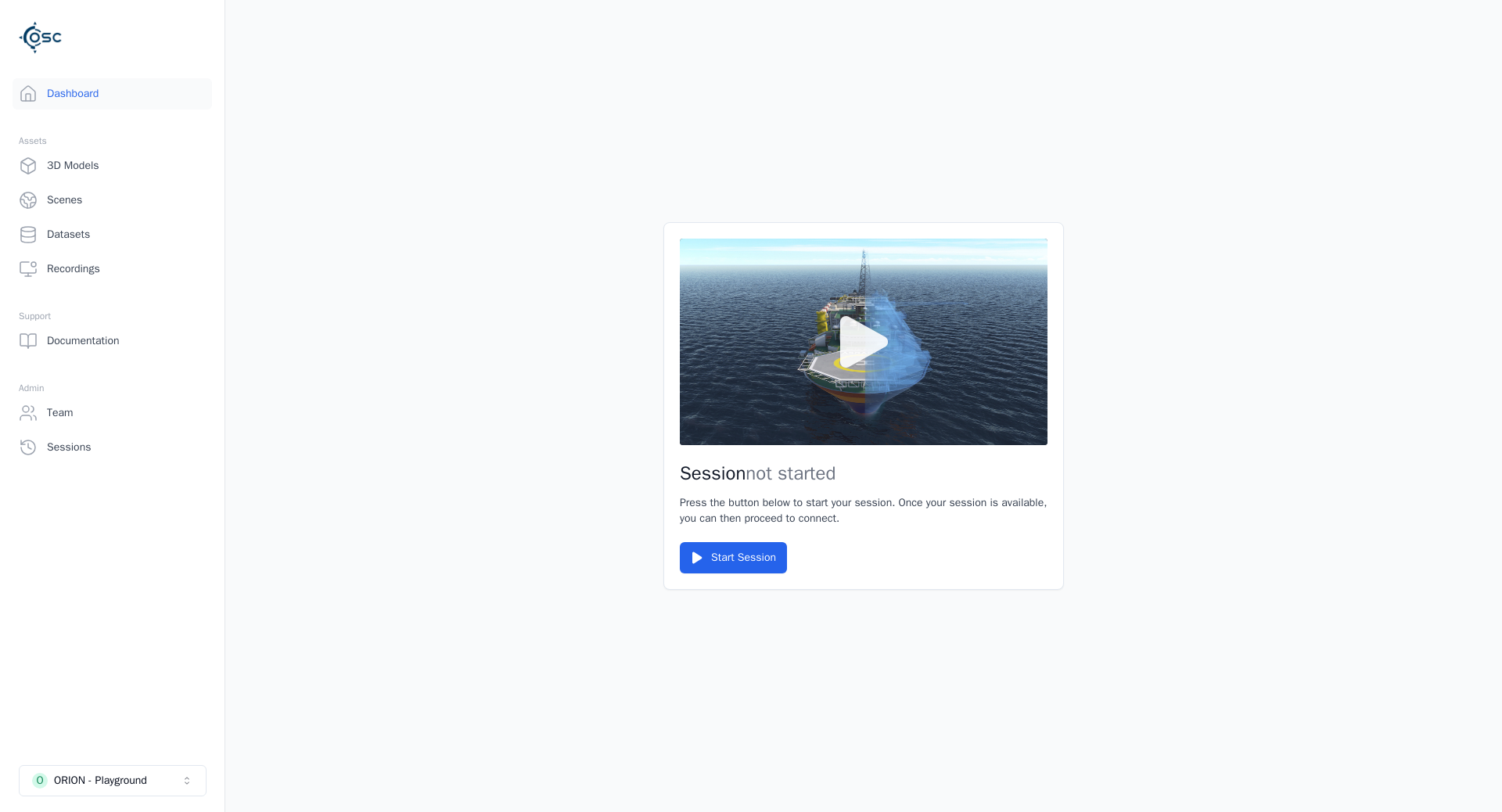 click at bounding box center [864, 342] 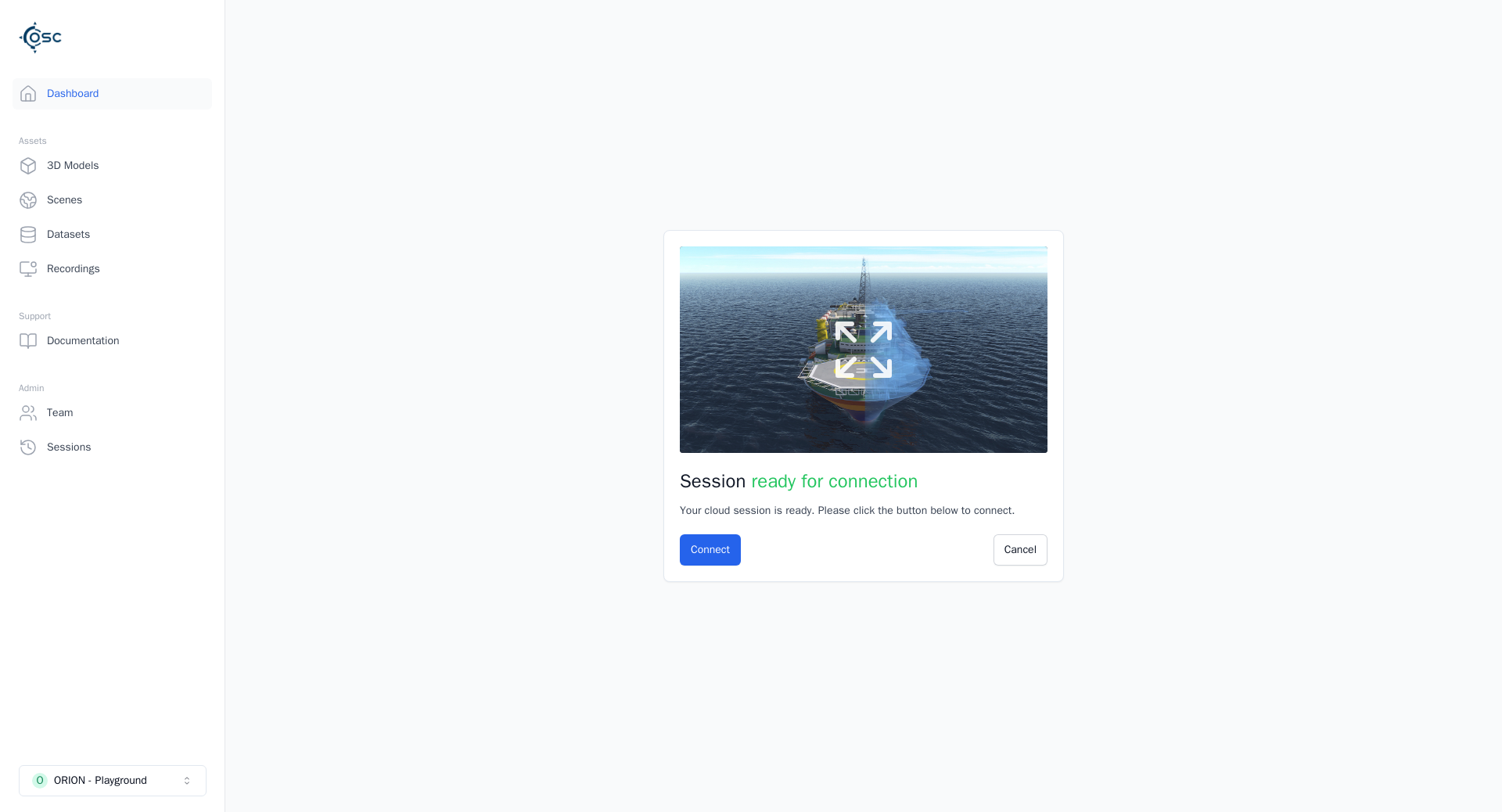 click at bounding box center (864, 350) 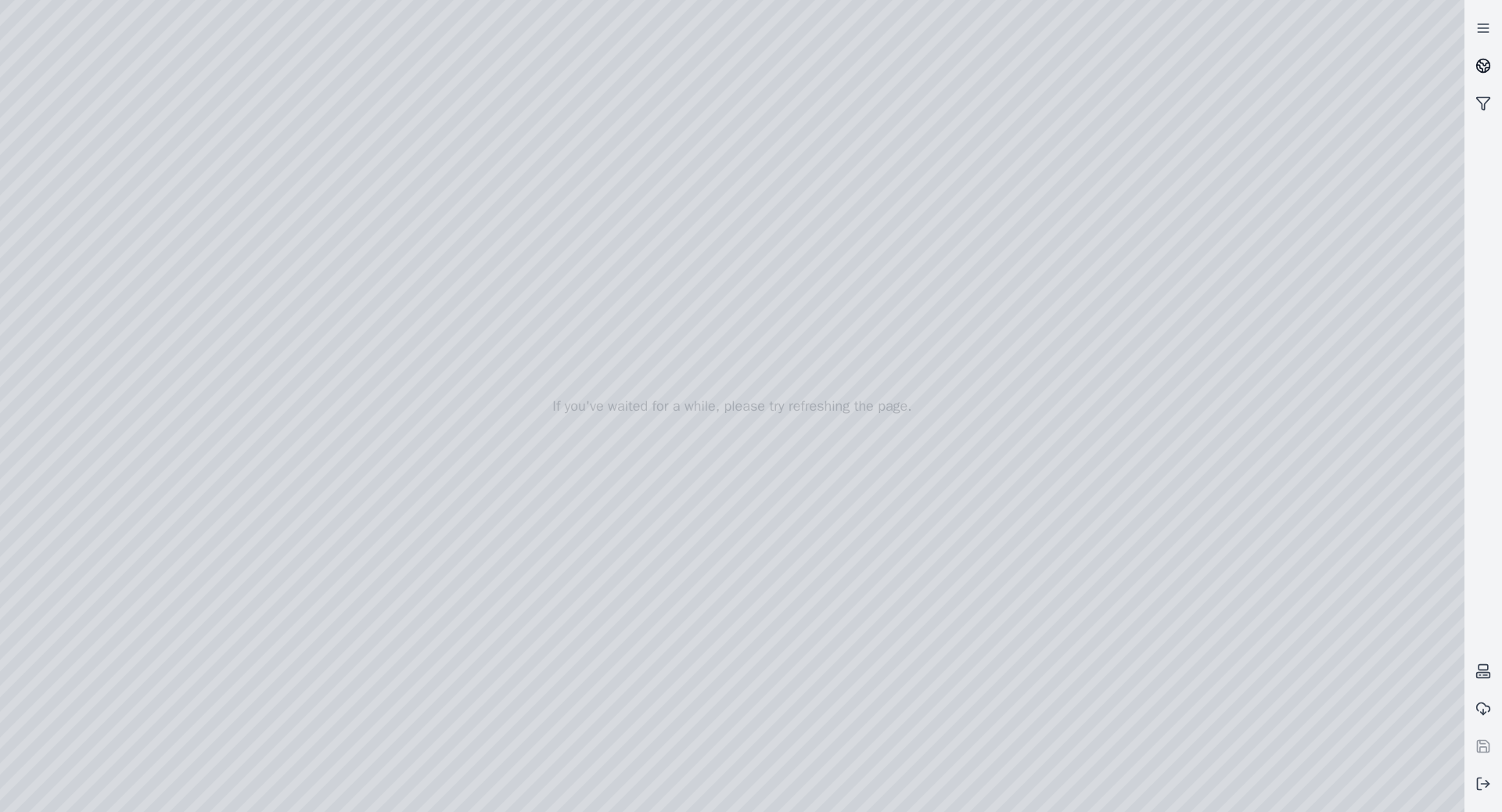 click 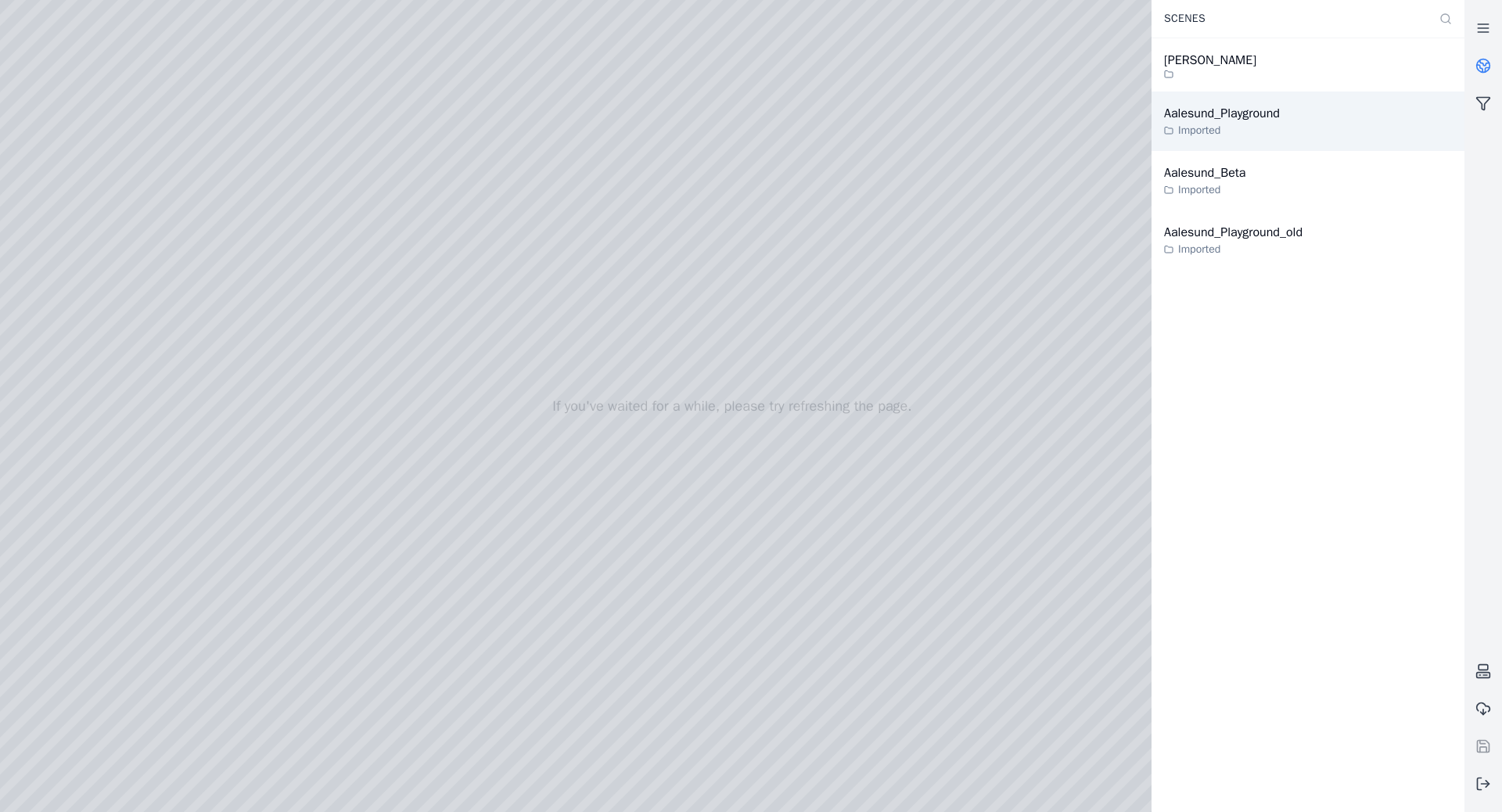 click on "Imported" at bounding box center [1222, 131] 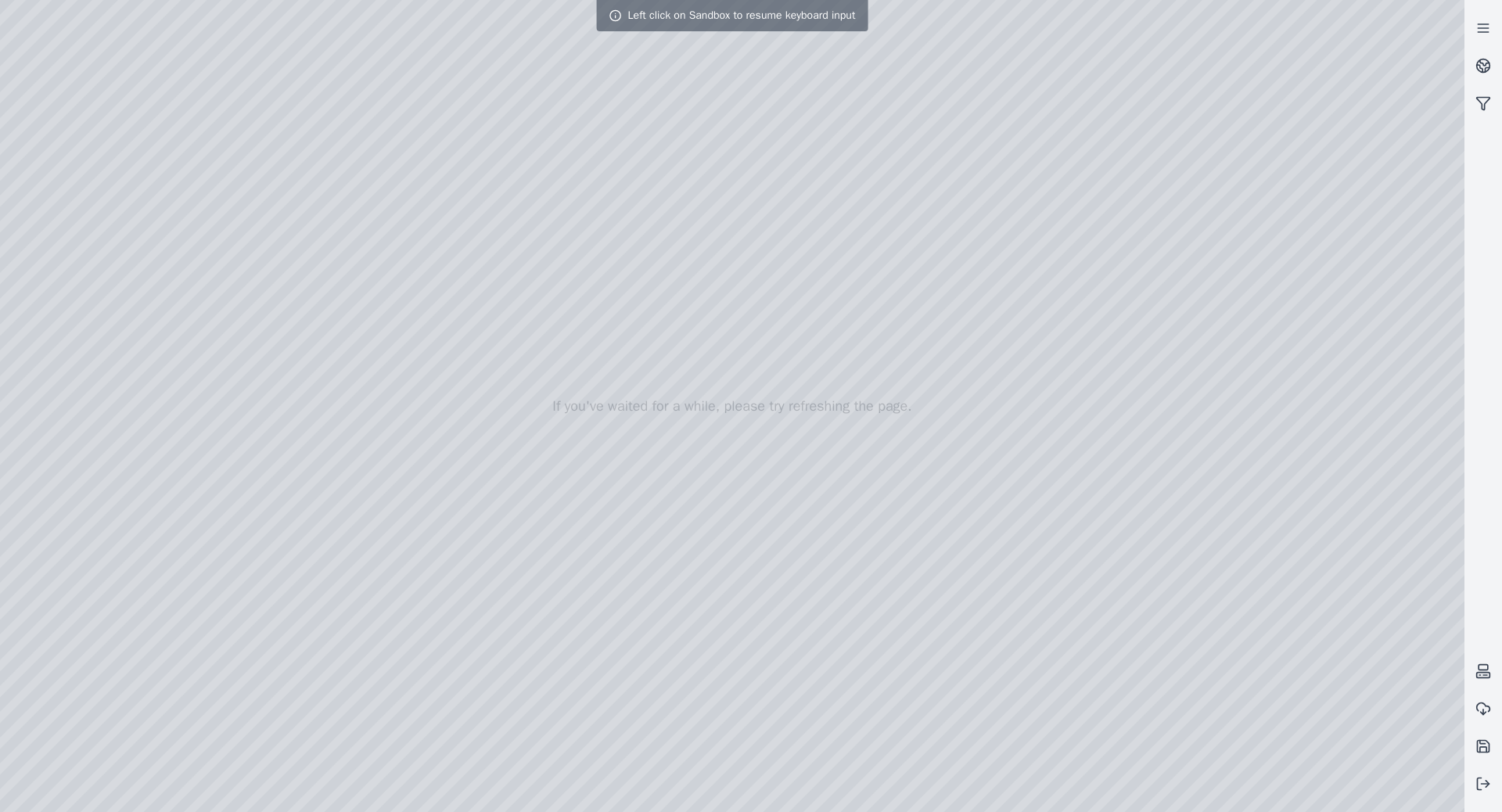 drag, startPoint x: 627, startPoint y: 421, endPoint x: 709, endPoint y: 476, distance: 98.73702 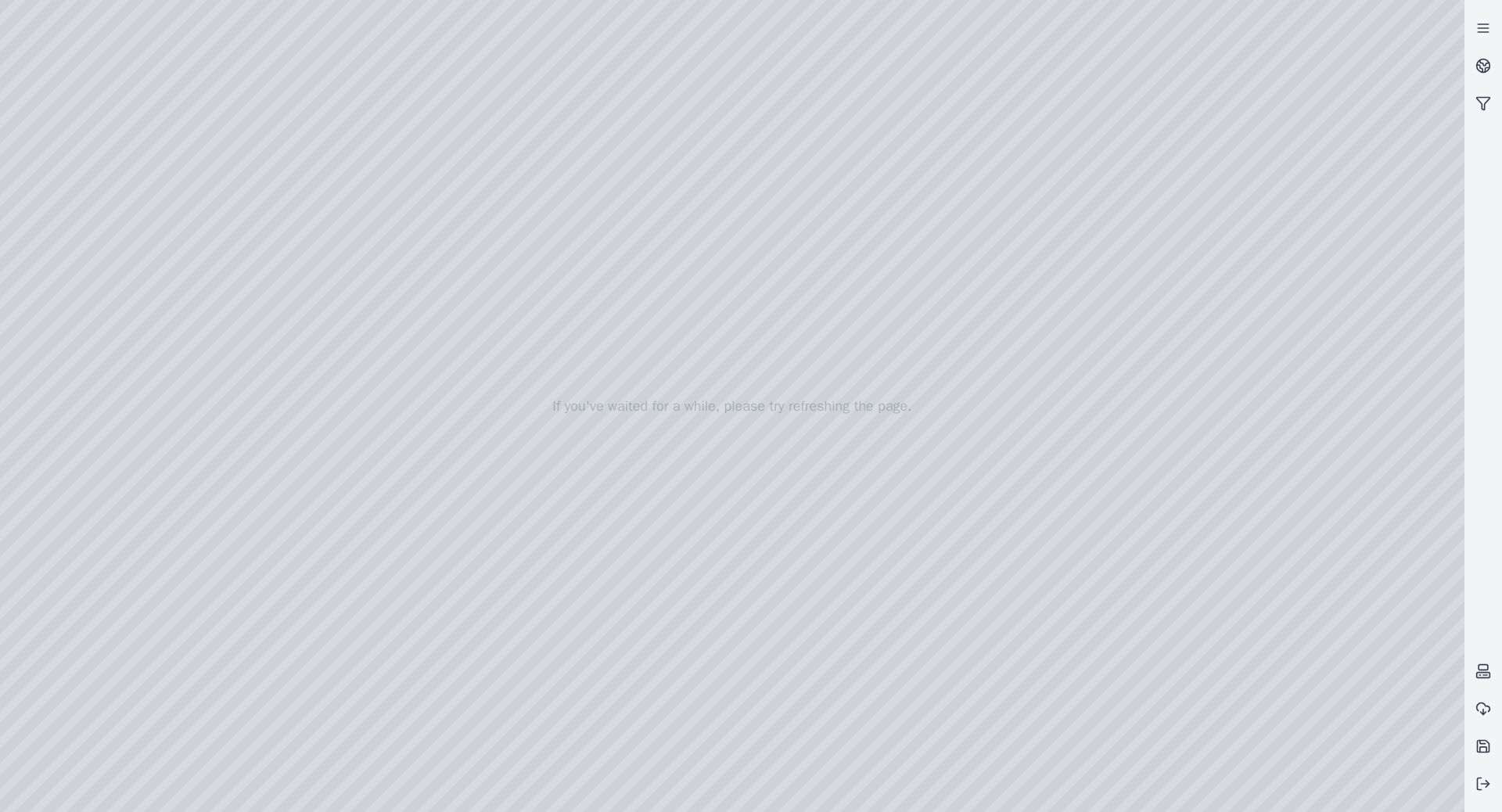 drag, startPoint x: 706, startPoint y: 469, endPoint x: 742, endPoint y: 454, distance: 39 